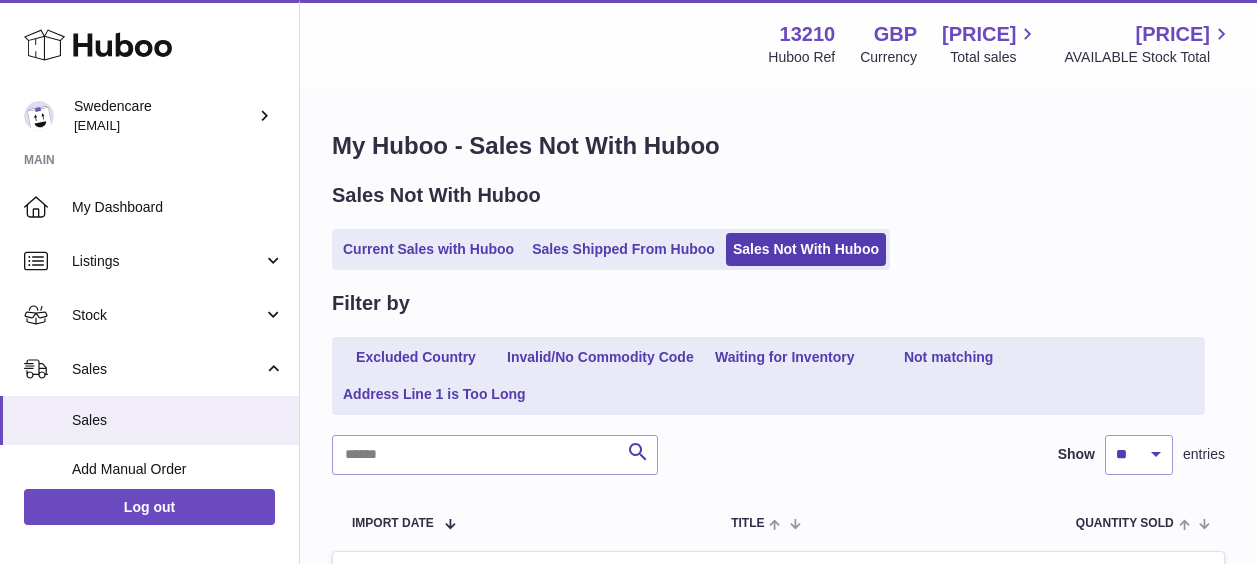 scroll, scrollTop: 2000, scrollLeft: 0, axis: vertical 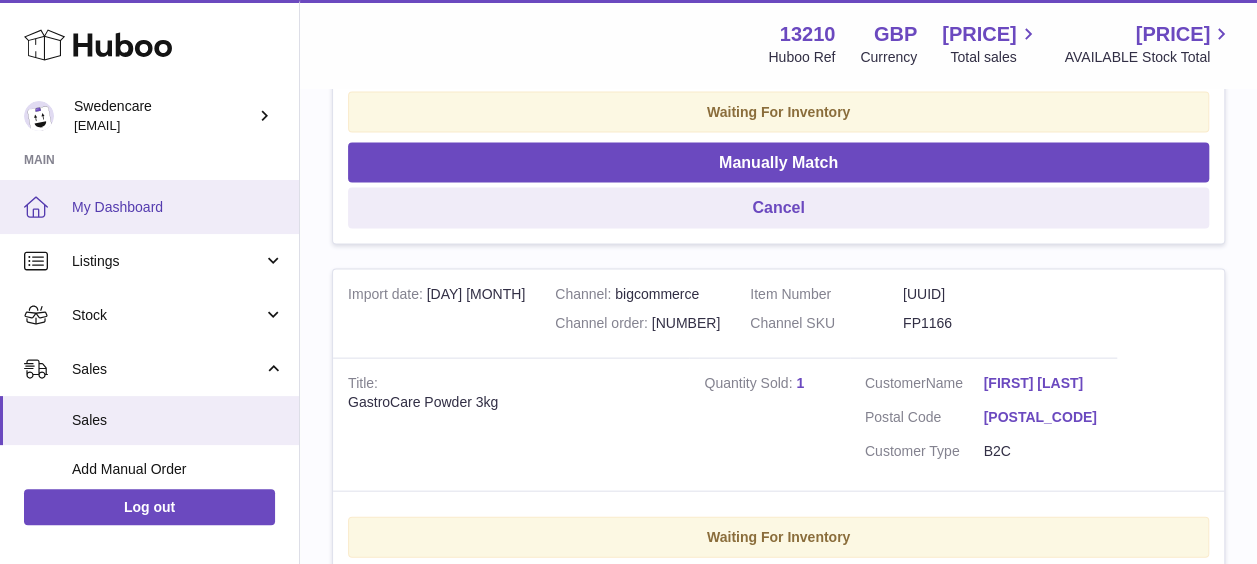 click on "My Dashboard" at bounding box center [149, 207] 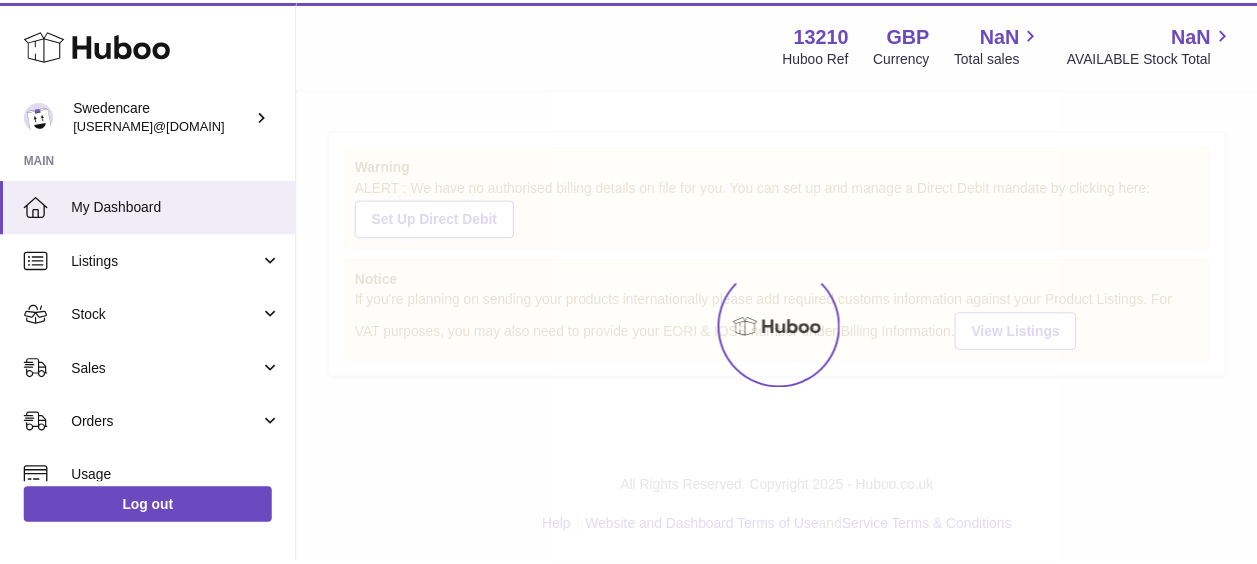 scroll, scrollTop: 0, scrollLeft: 0, axis: both 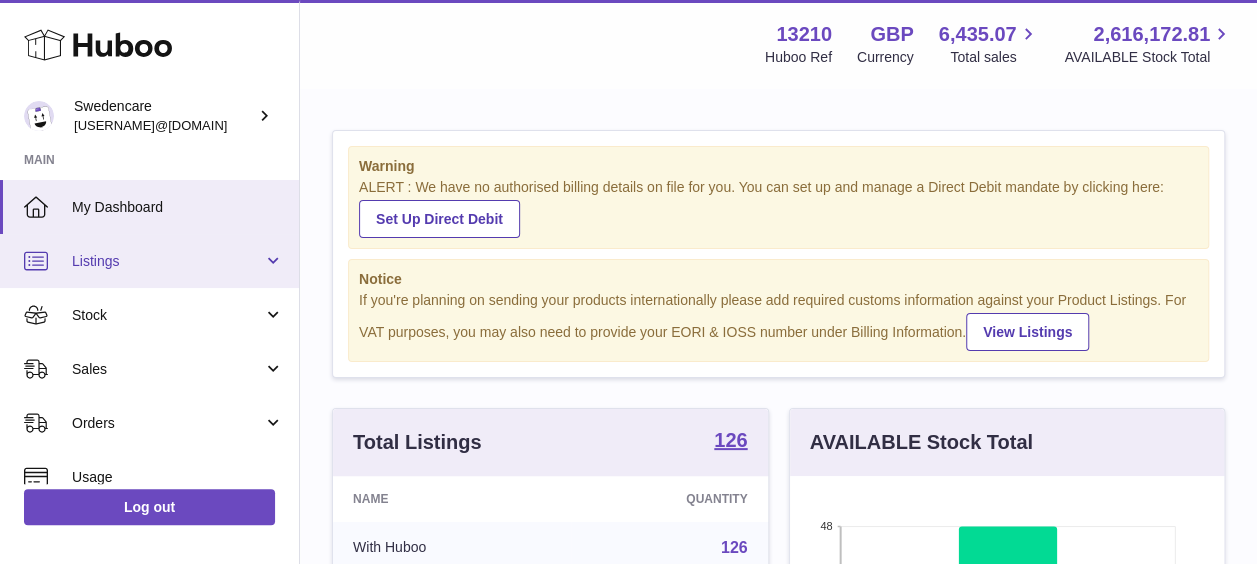 click on "Listings" at bounding box center [167, 261] 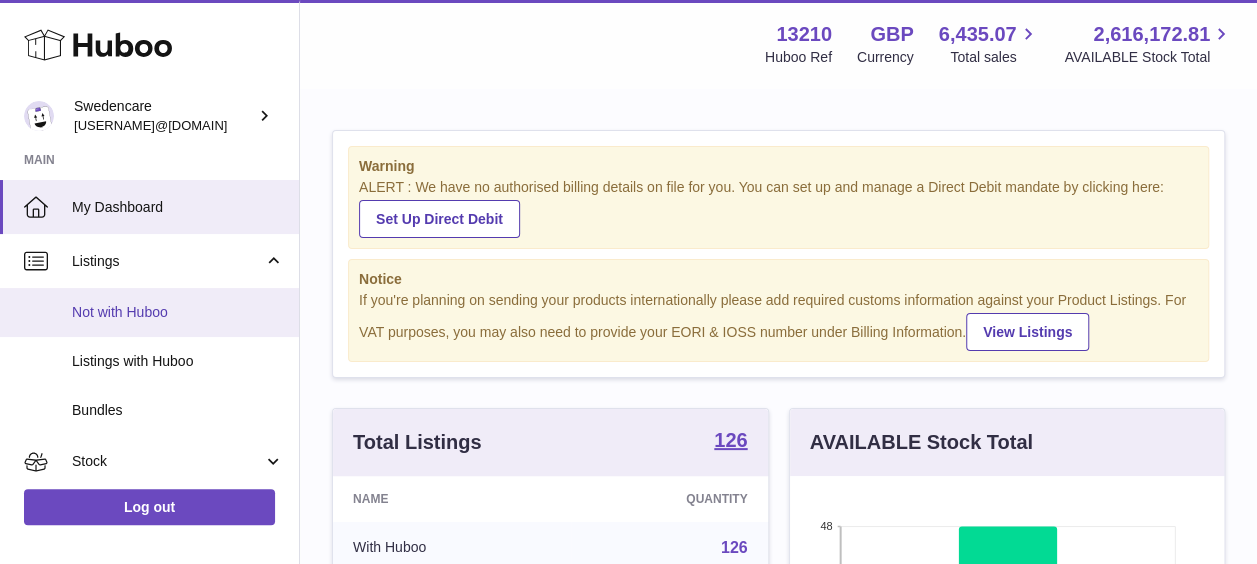 click on "Not with Huboo" at bounding box center (178, 312) 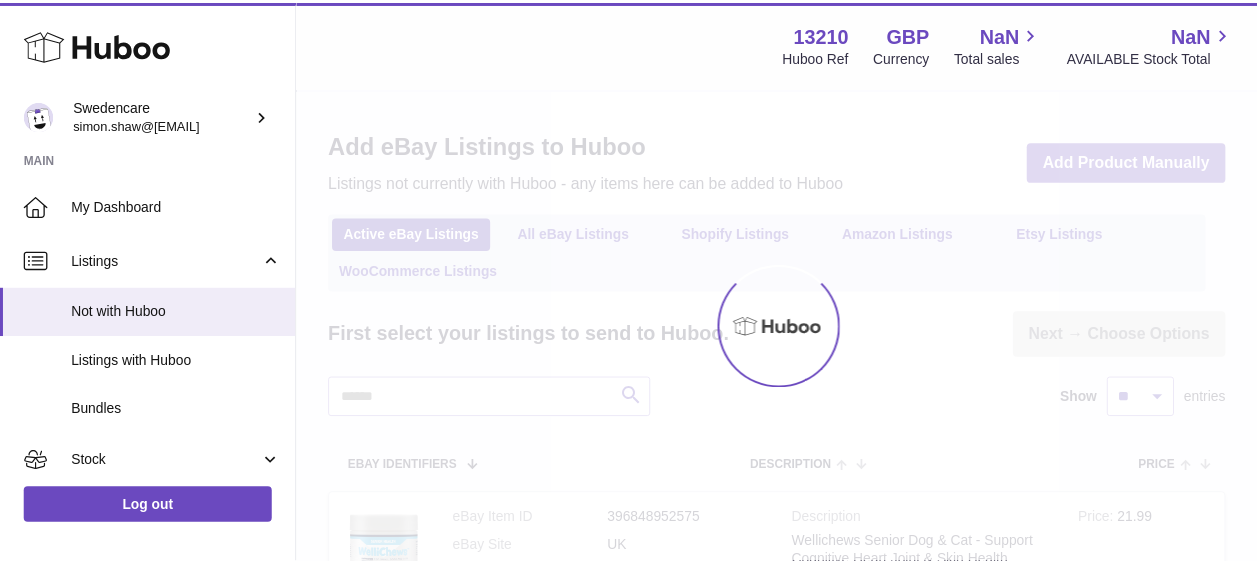 scroll, scrollTop: 0, scrollLeft: 0, axis: both 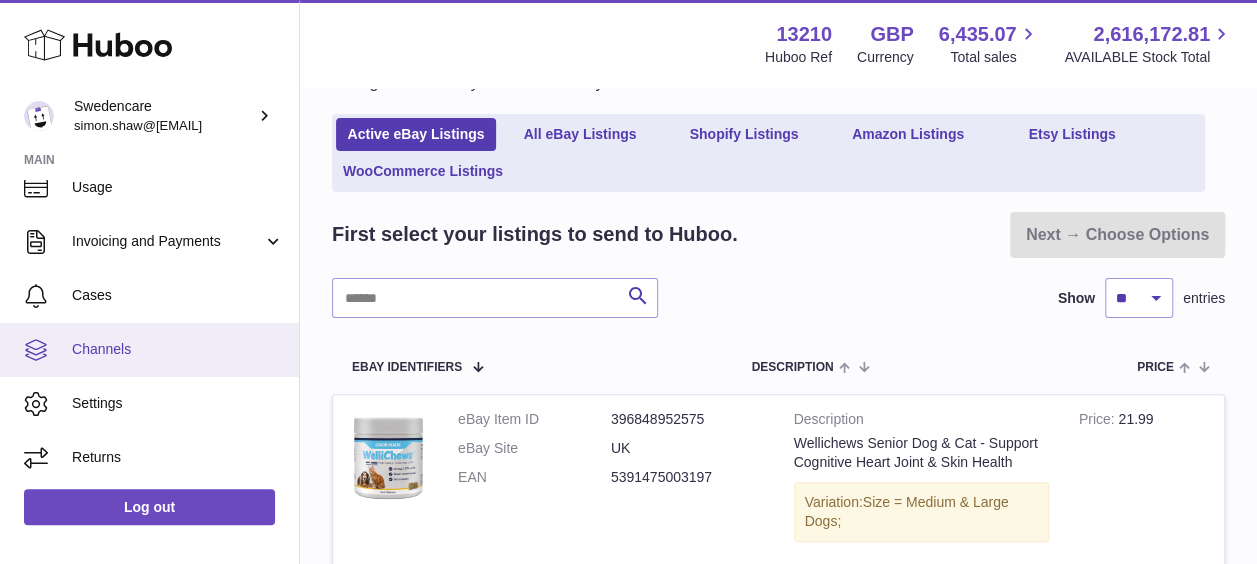 click on "Channels" at bounding box center [178, 349] 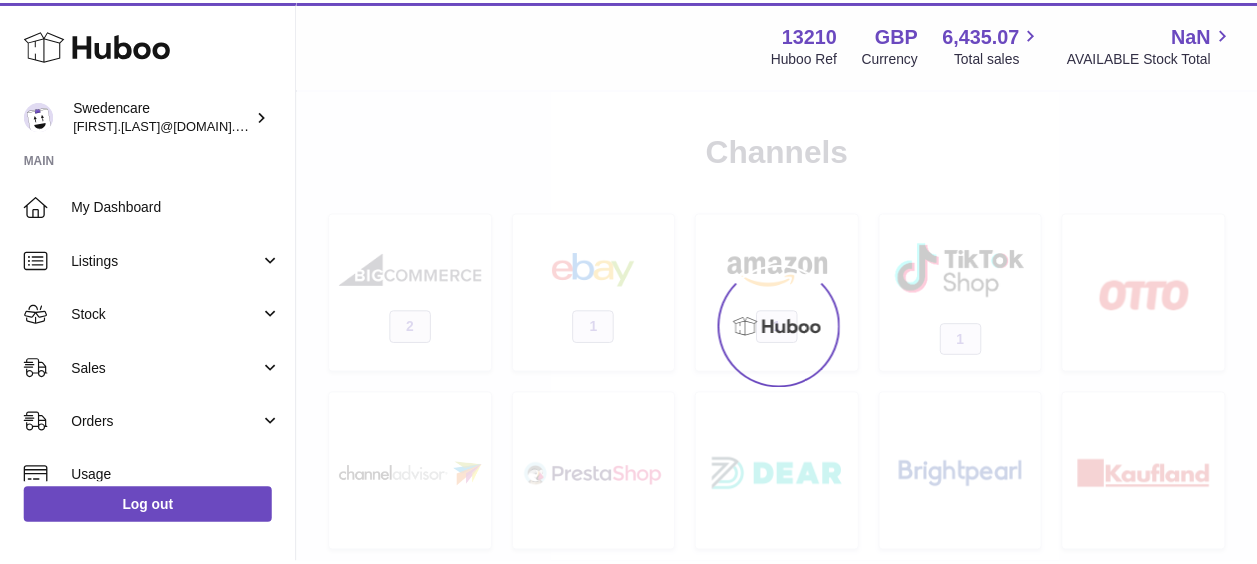 scroll, scrollTop: 0, scrollLeft: 0, axis: both 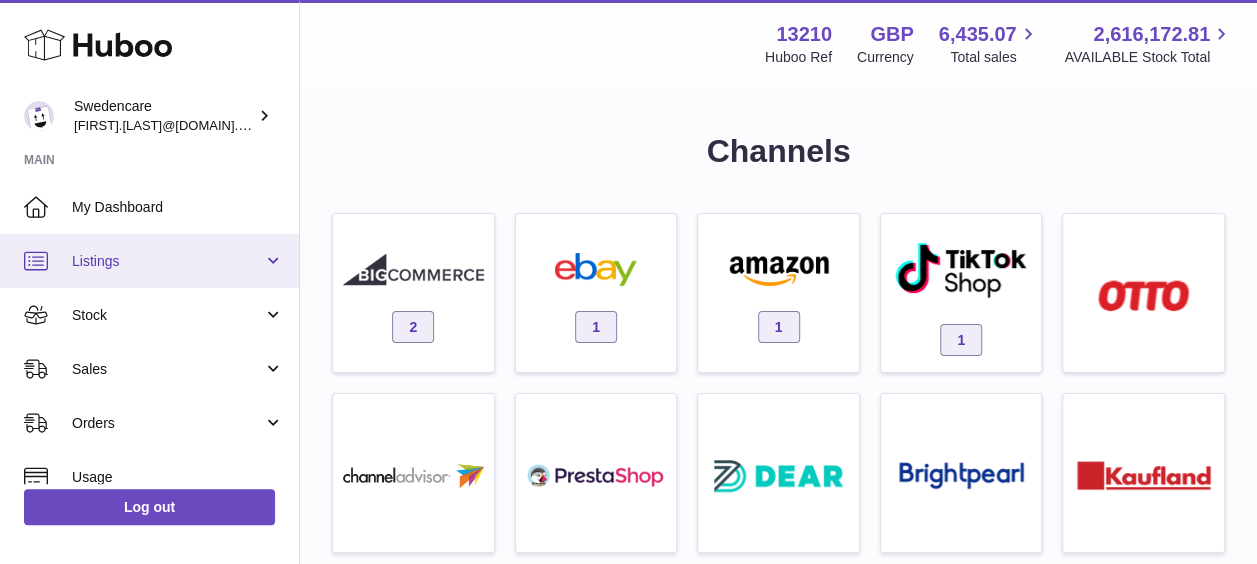 click on "Listings" at bounding box center (167, 261) 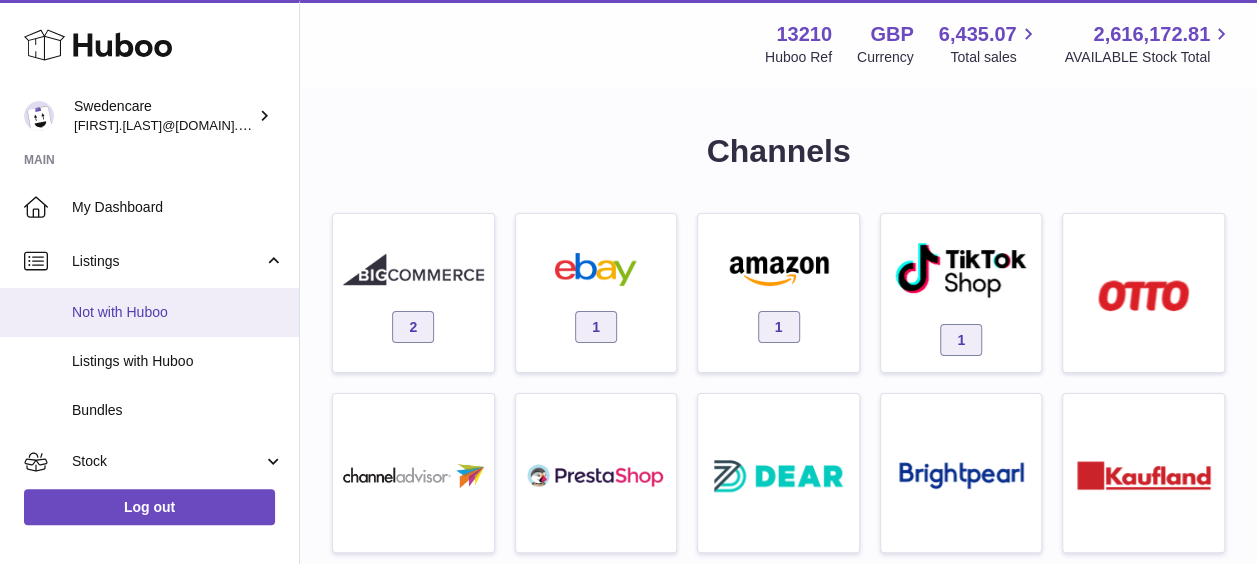 click on "Not with Huboo" at bounding box center [178, 312] 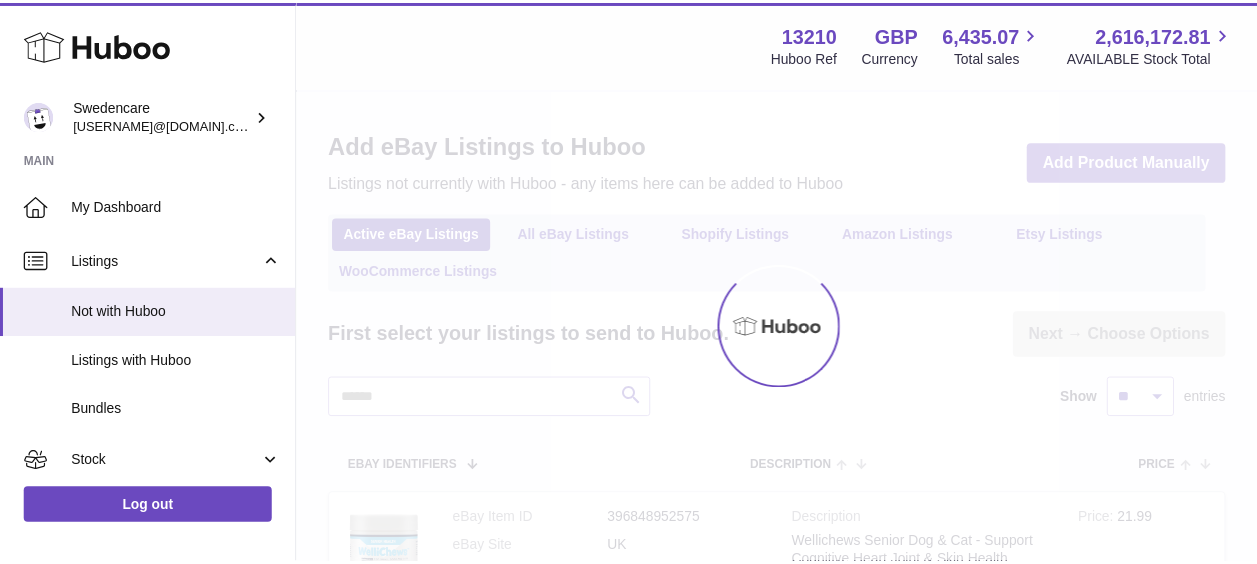 scroll, scrollTop: 0, scrollLeft: 0, axis: both 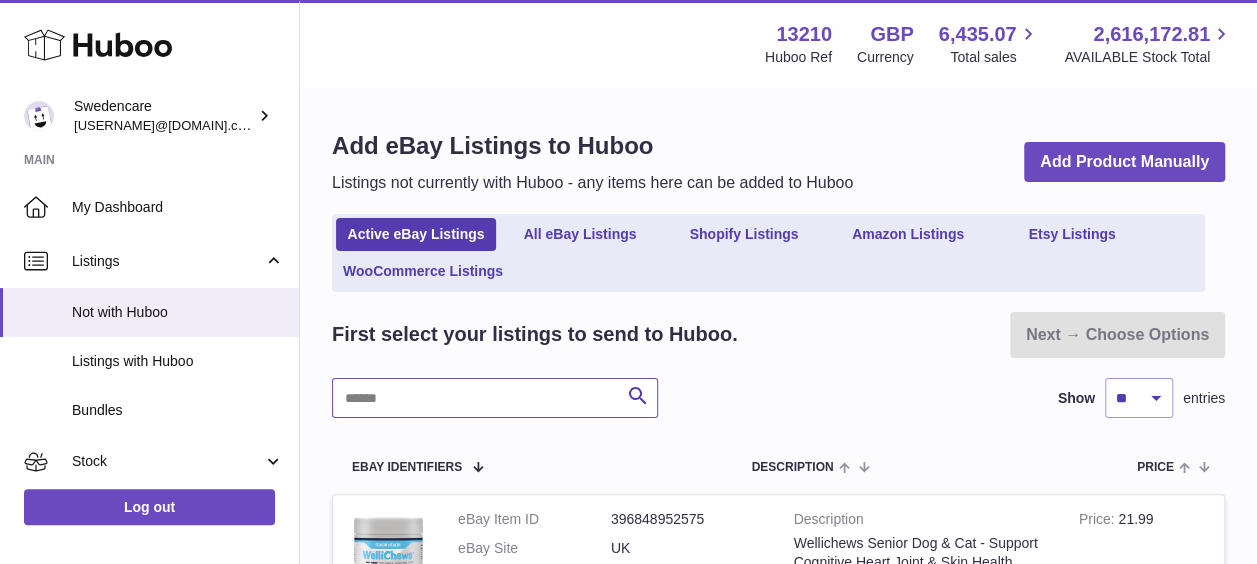 click at bounding box center (495, 398) 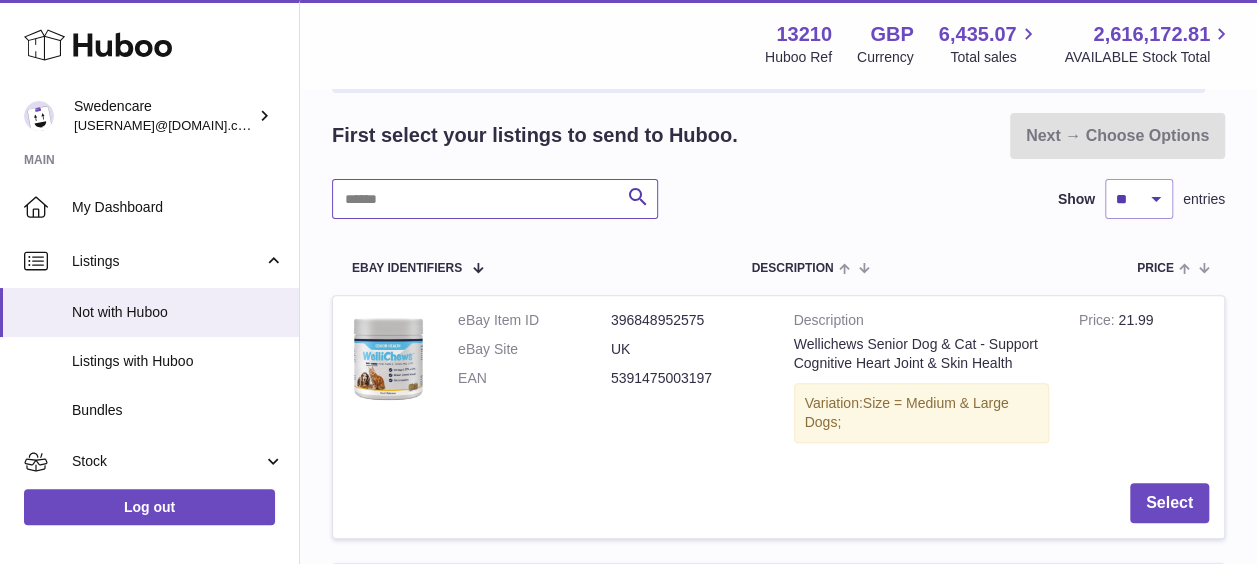 scroll, scrollTop: 200, scrollLeft: 0, axis: vertical 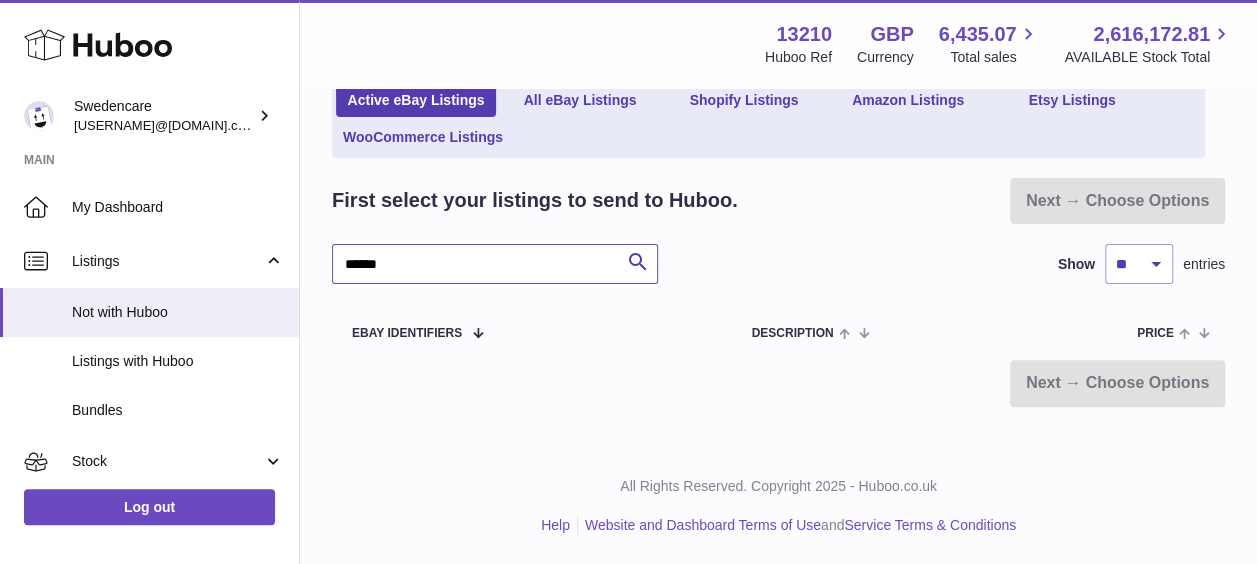 type on "******" 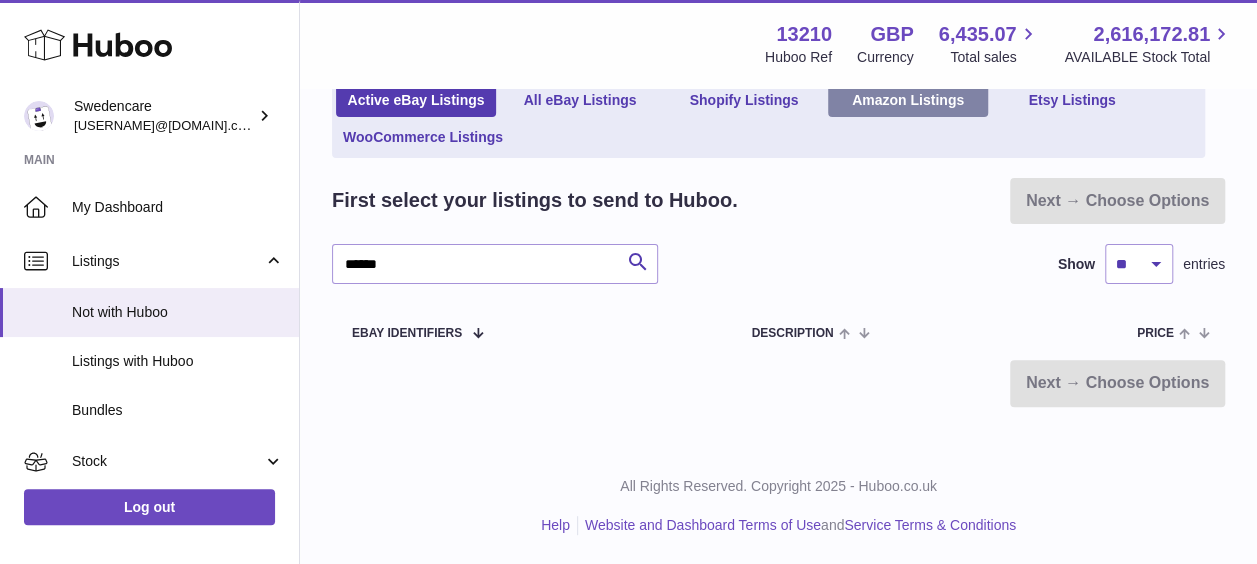 click on "Amazon Listings" at bounding box center (908, 100) 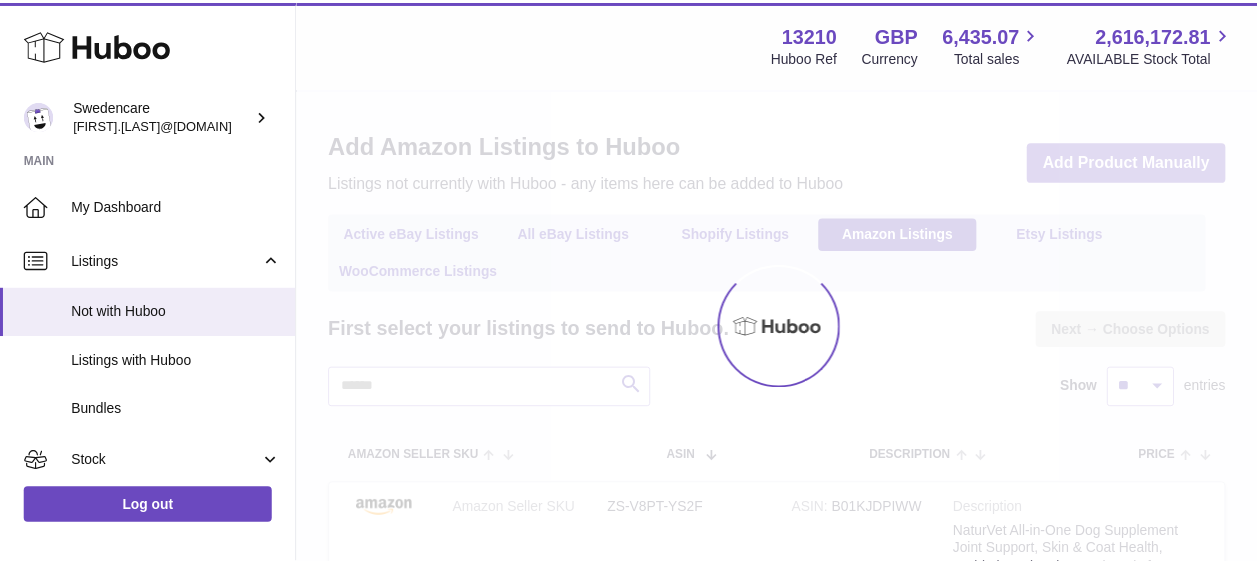 scroll, scrollTop: 0, scrollLeft: 0, axis: both 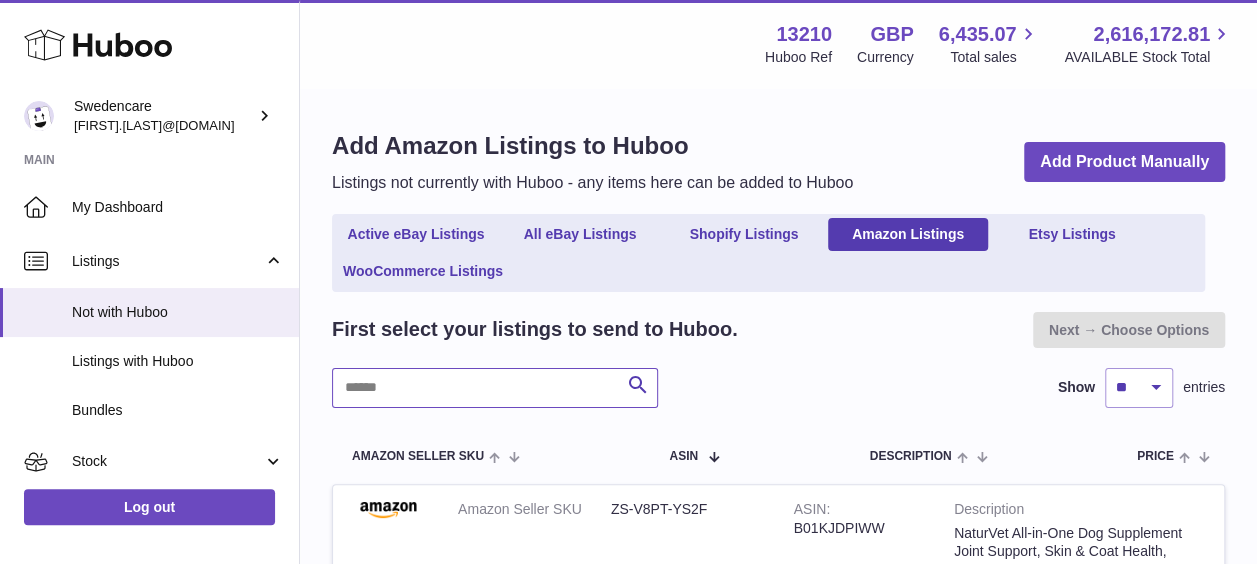 click at bounding box center [495, 388] 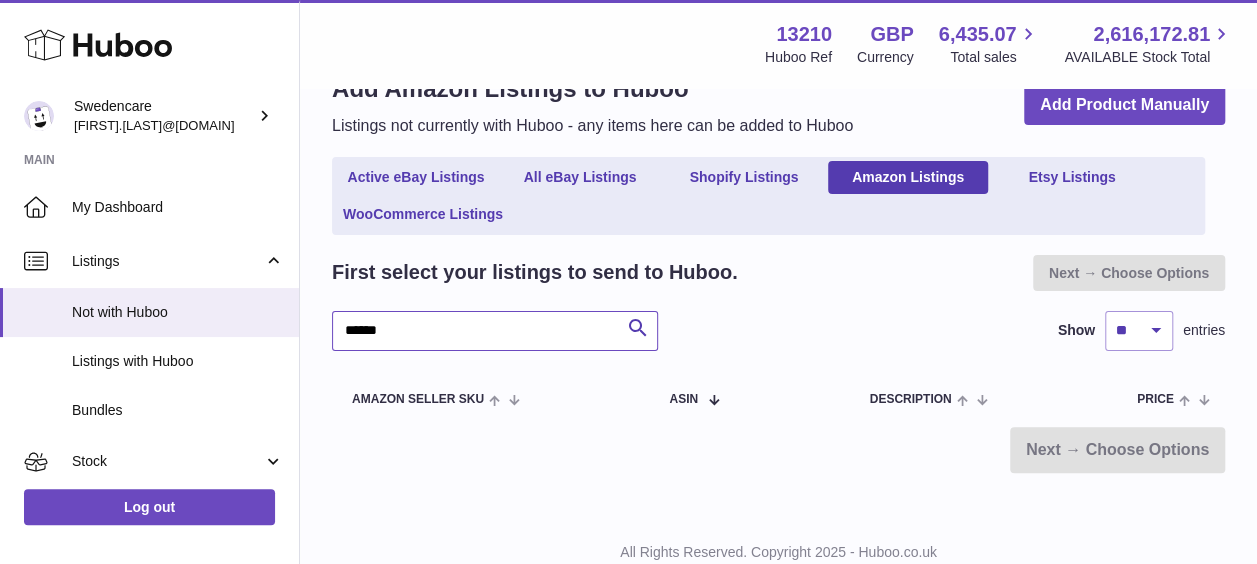 scroll, scrollTop: 100, scrollLeft: 0, axis: vertical 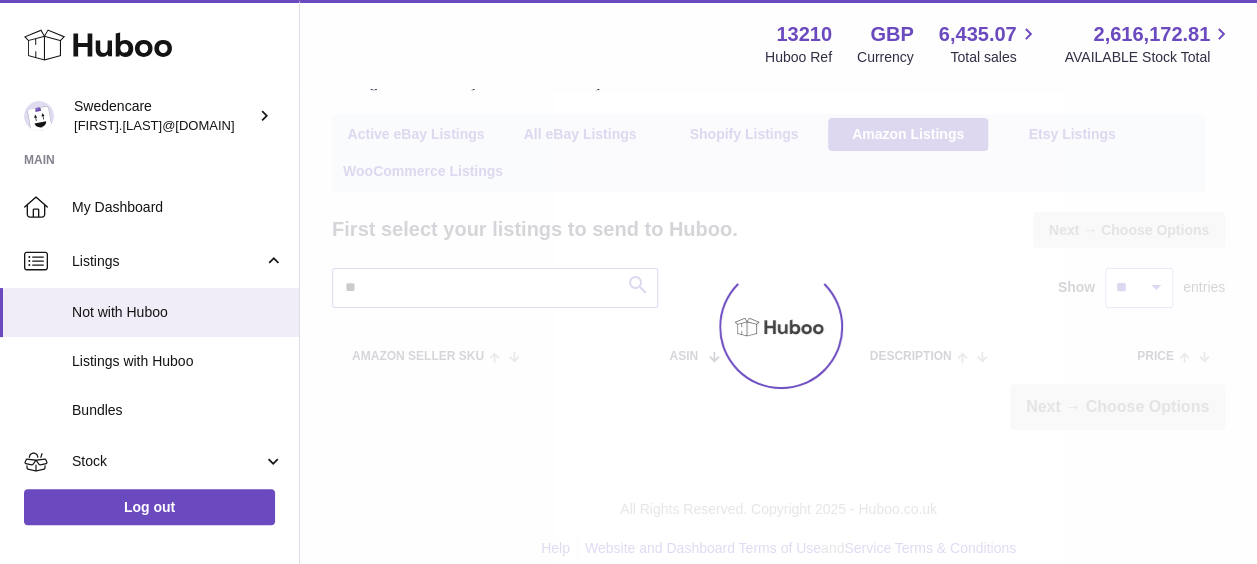 type on "*" 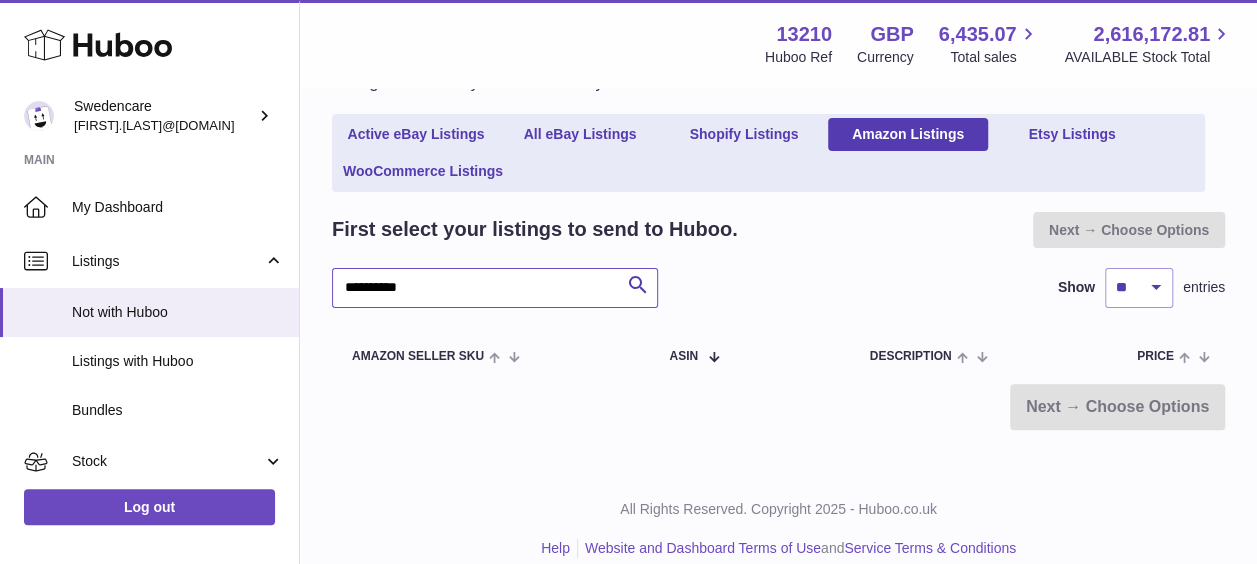 type on "**********" 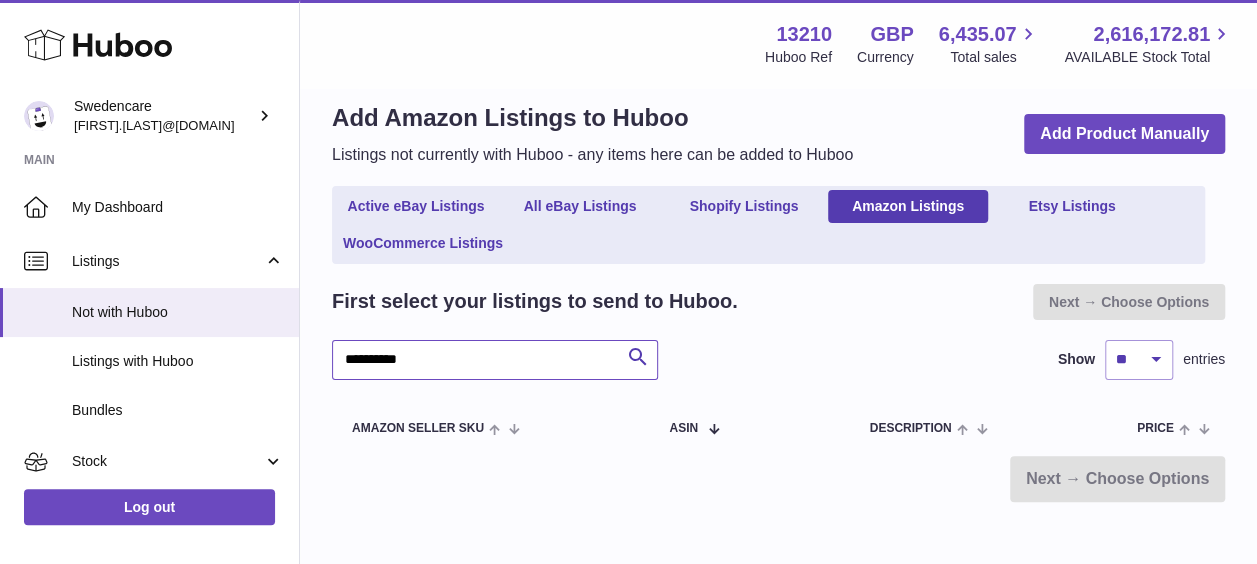 scroll, scrollTop: 0, scrollLeft: 0, axis: both 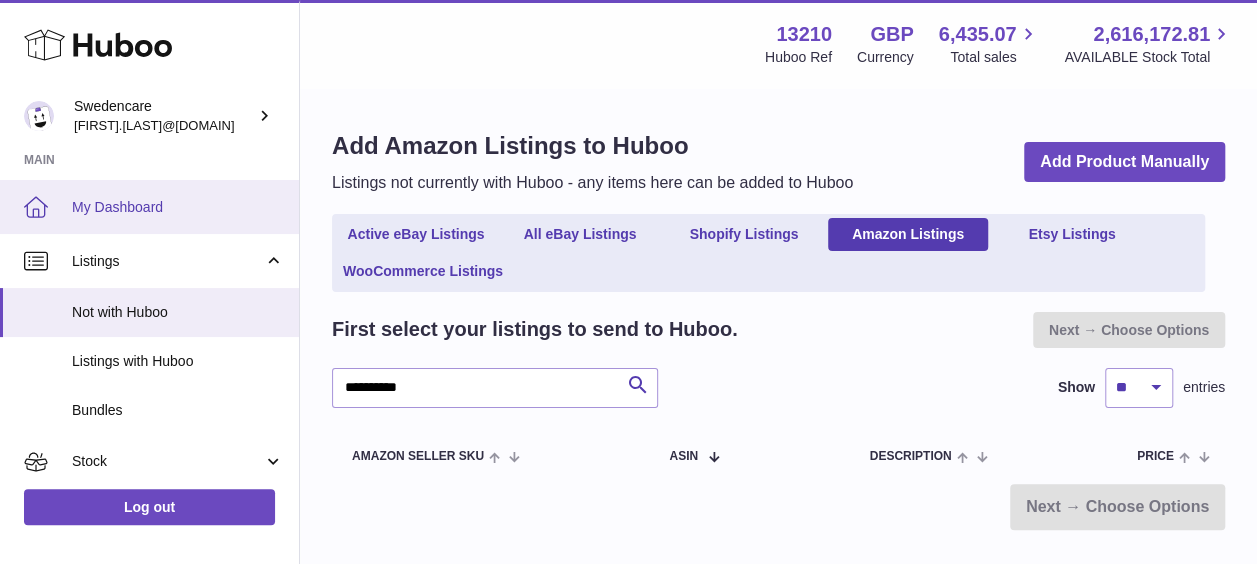click on "My Dashboard" at bounding box center [178, 207] 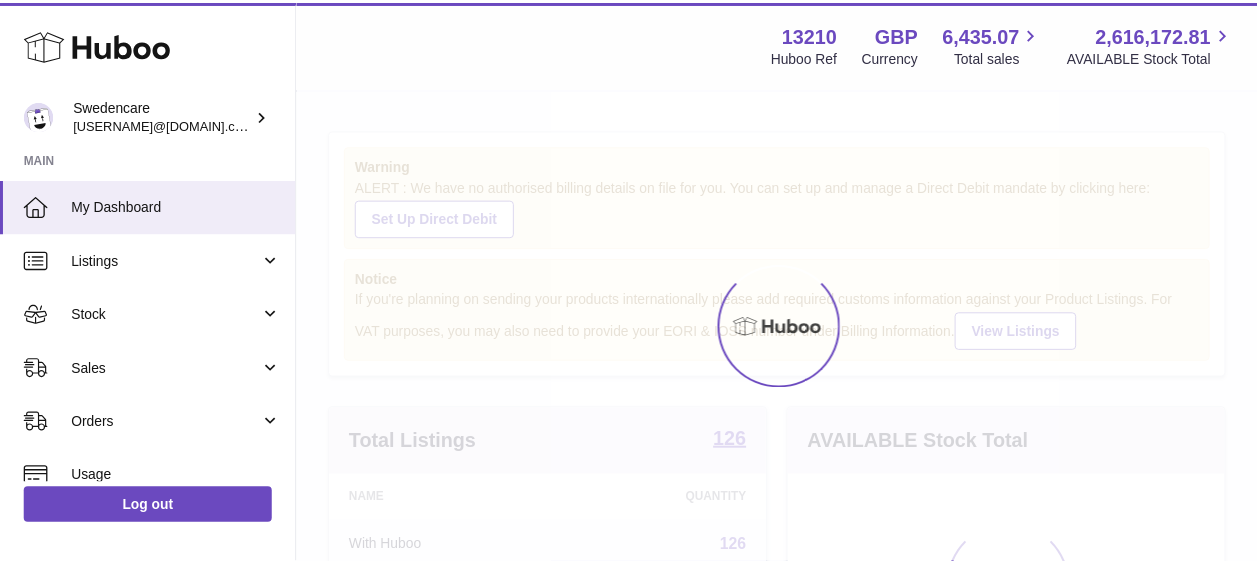 scroll, scrollTop: 0, scrollLeft: 0, axis: both 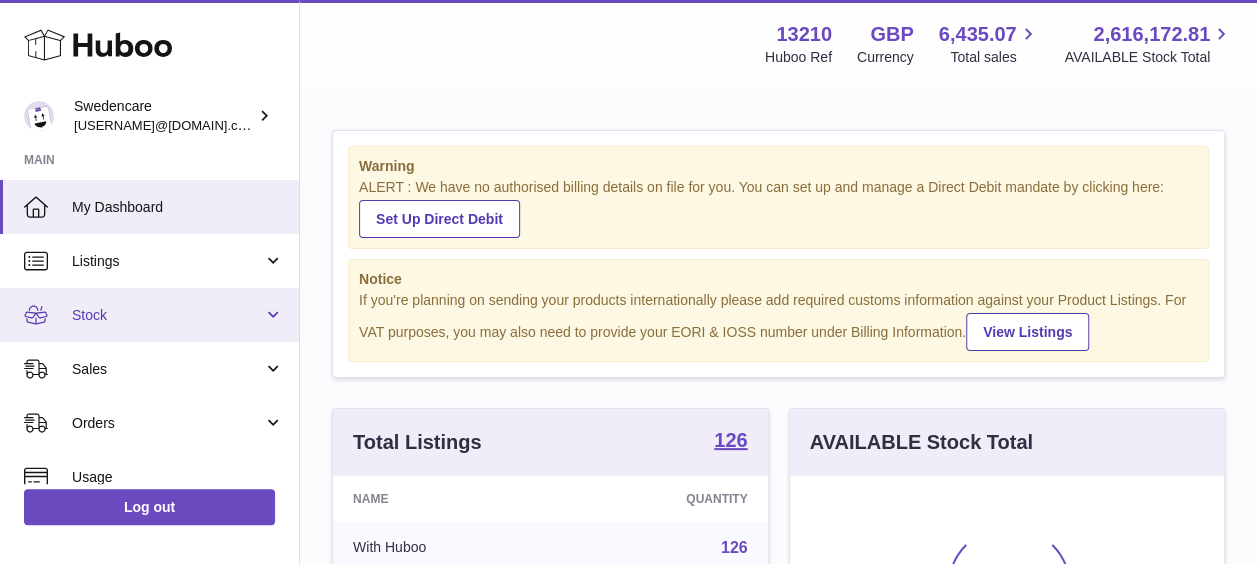 click on "Stock" at bounding box center [167, 315] 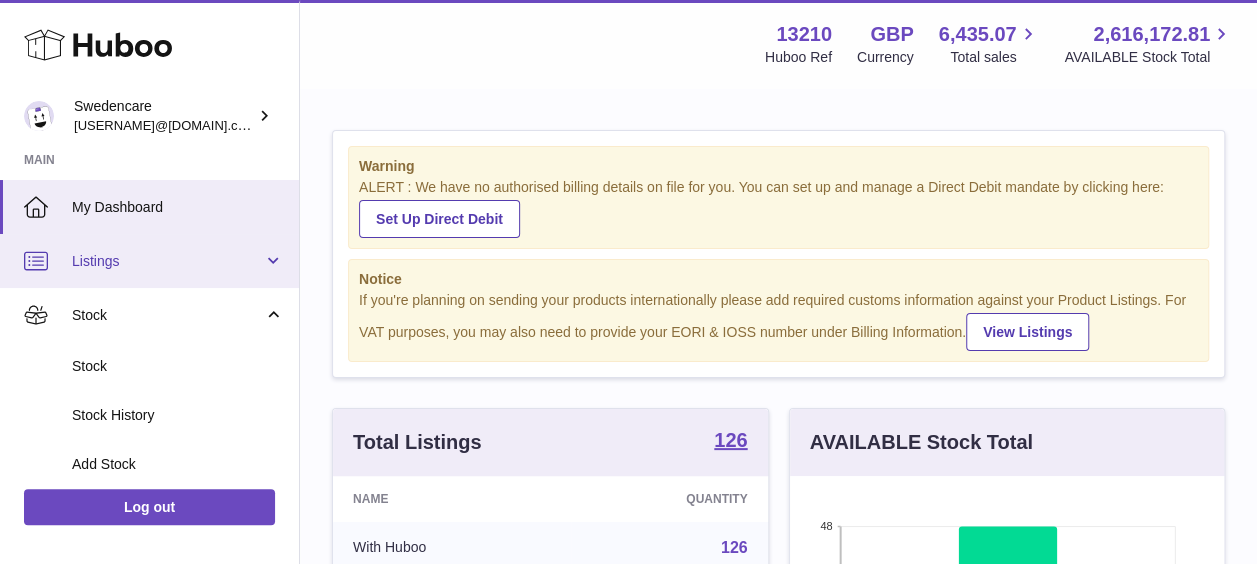 click on "Listings" at bounding box center (167, 261) 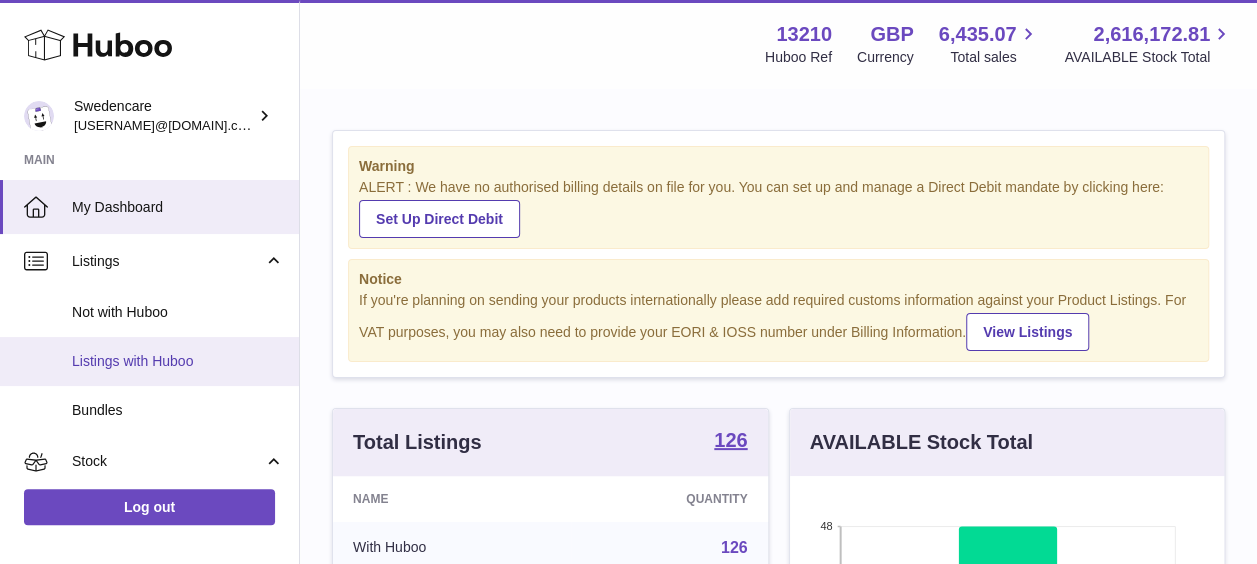 click on "Listings with Huboo" at bounding box center (178, 361) 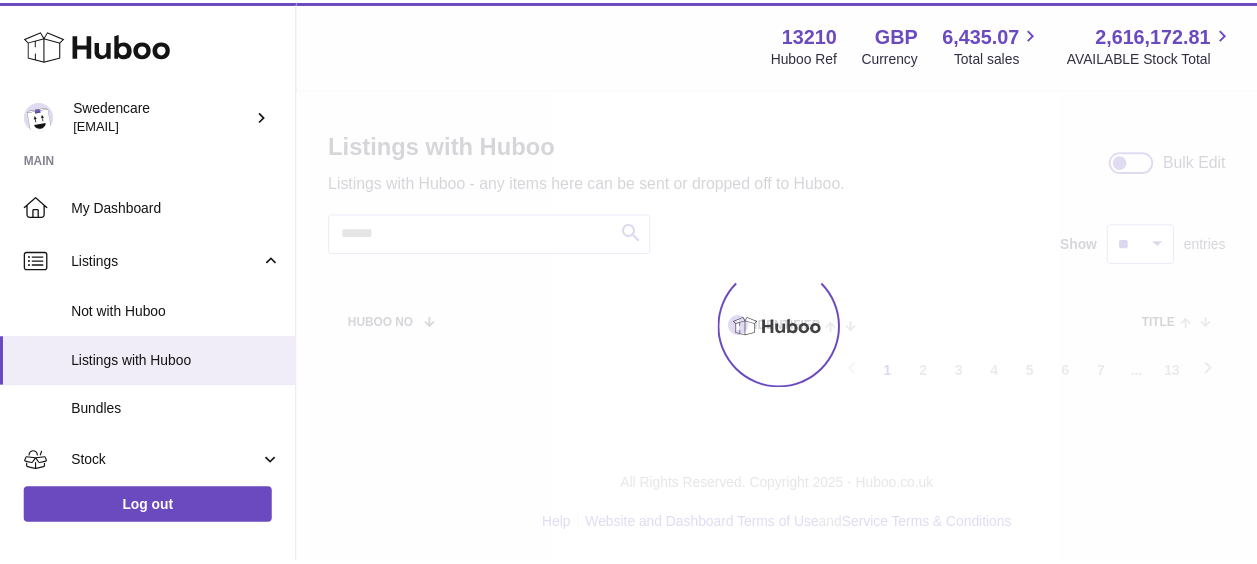 scroll, scrollTop: 0, scrollLeft: 0, axis: both 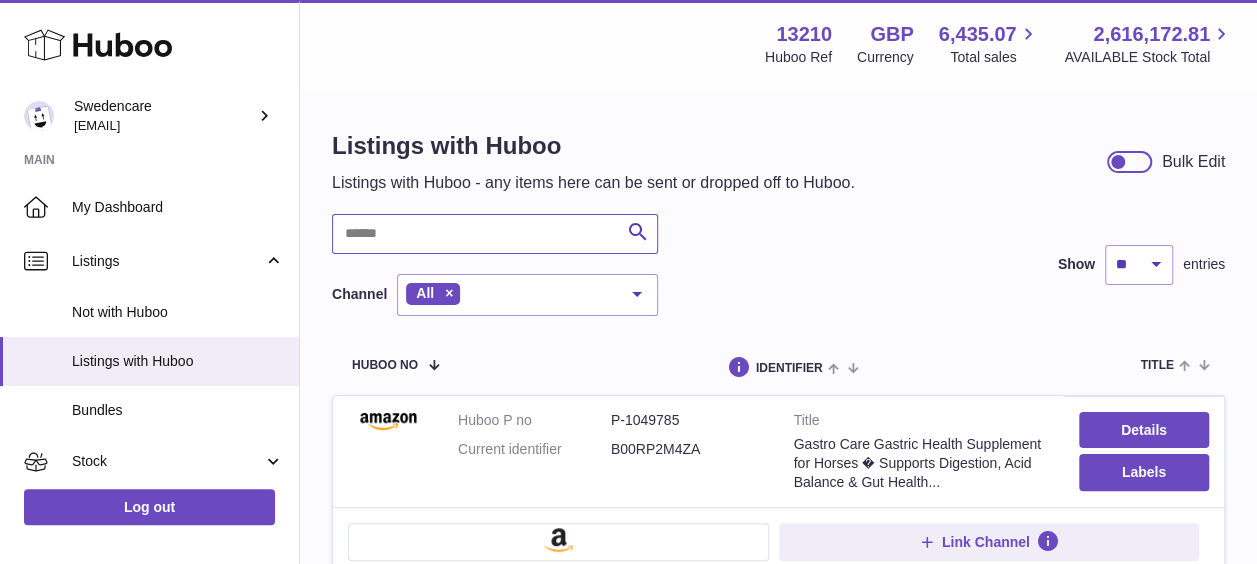 click at bounding box center [495, 234] 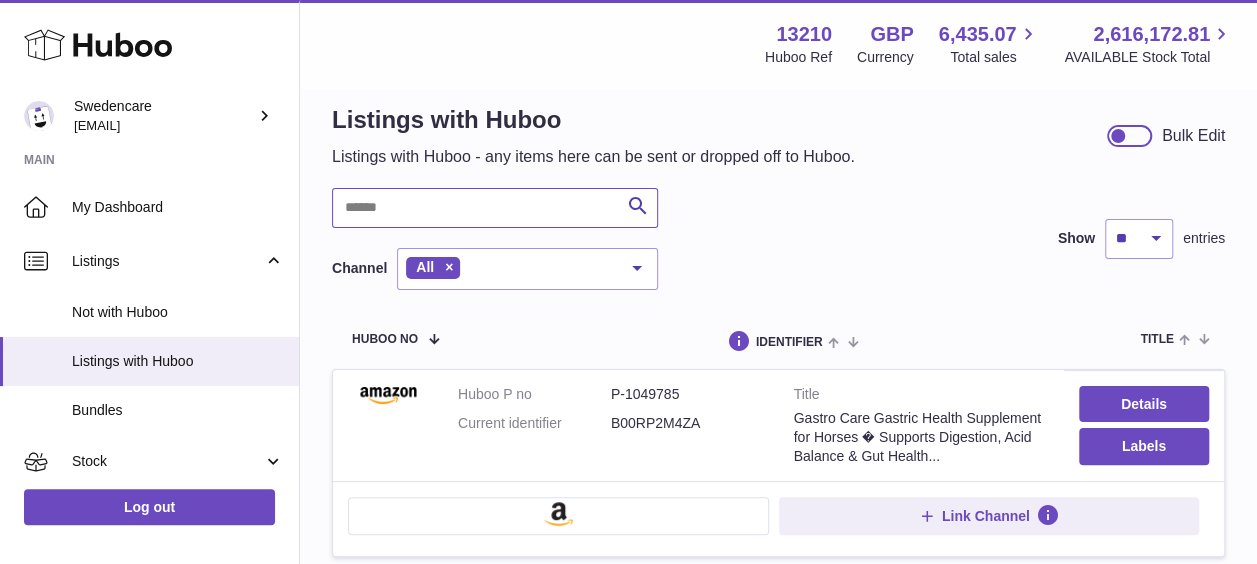 scroll, scrollTop: 0, scrollLeft: 0, axis: both 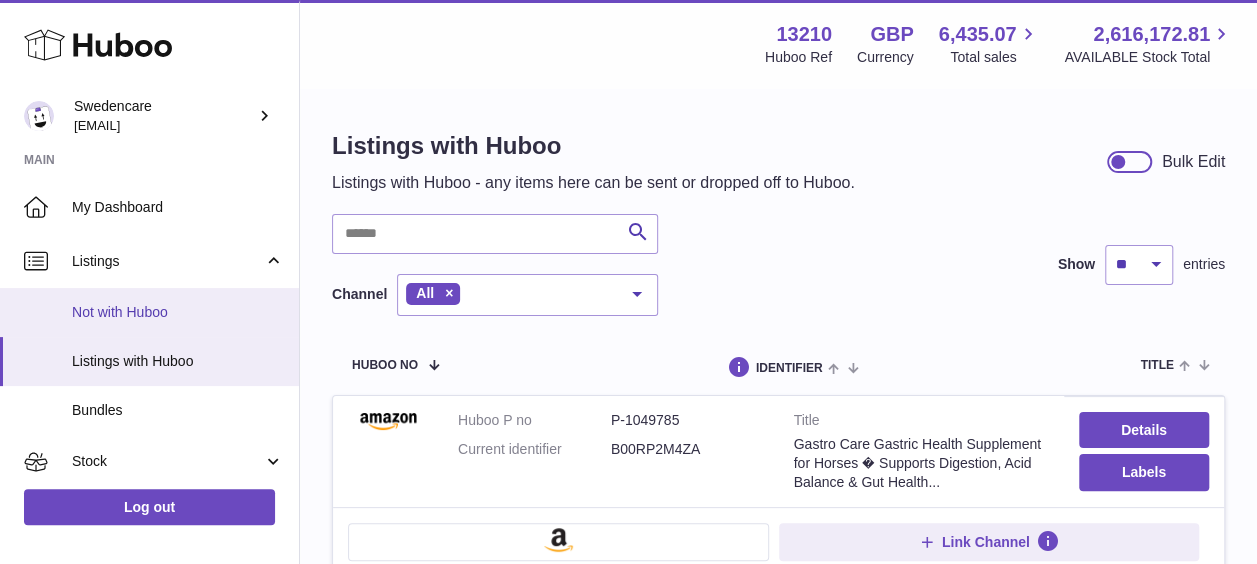 click on "Not with Huboo" at bounding box center (178, 312) 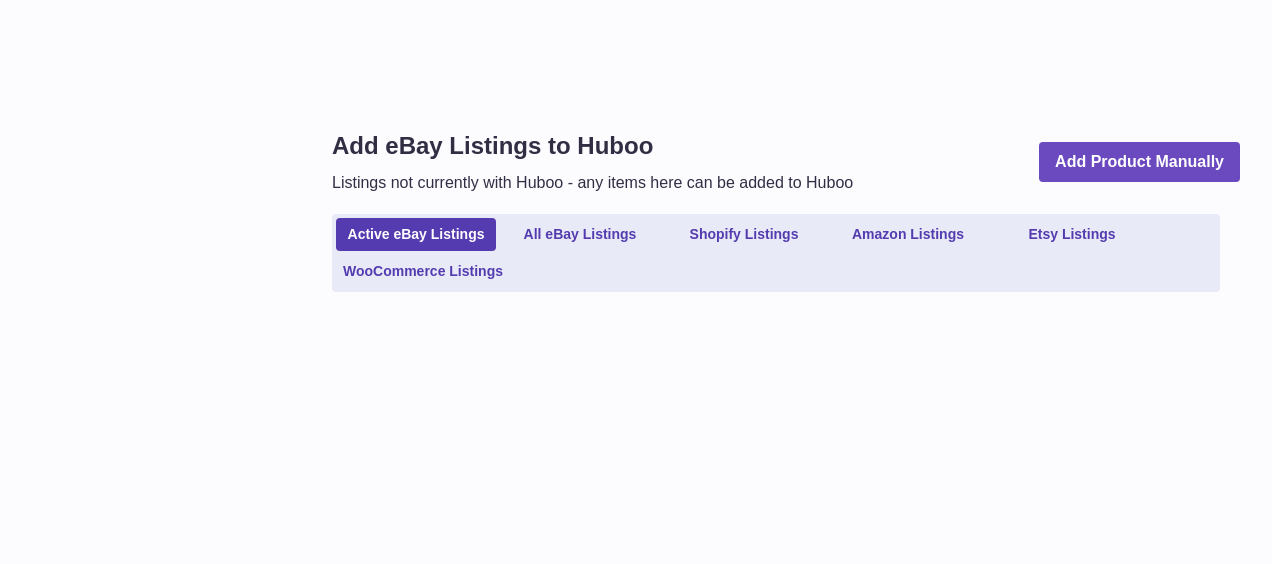 scroll, scrollTop: 0, scrollLeft: 0, axis: both 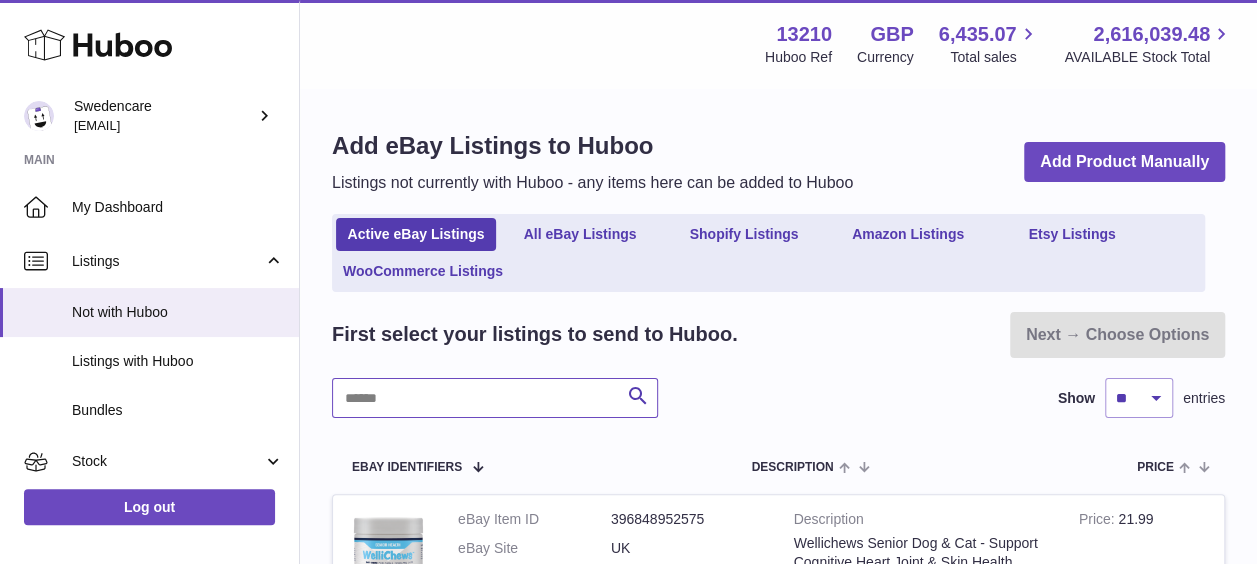 click at bounding box center (495, 398) 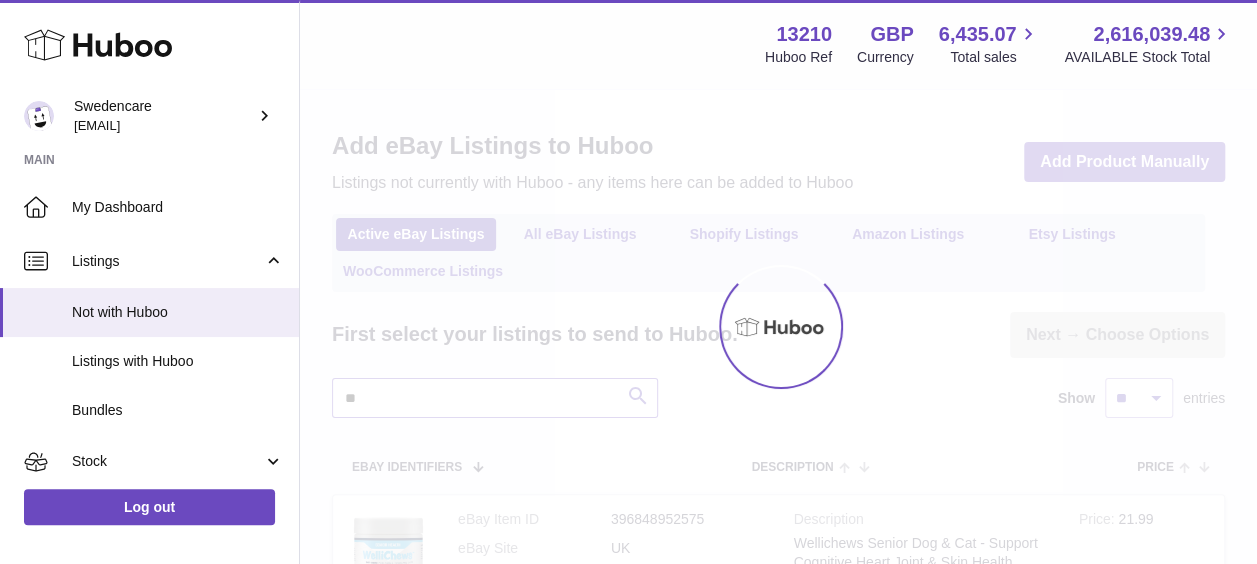type on "*" 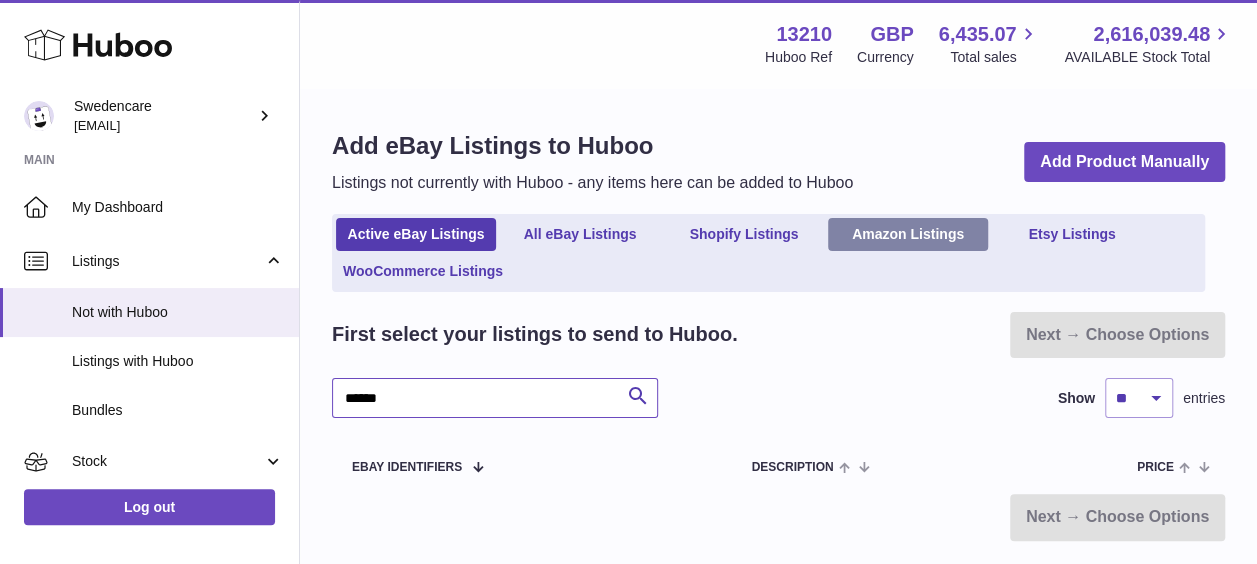 type on "******" 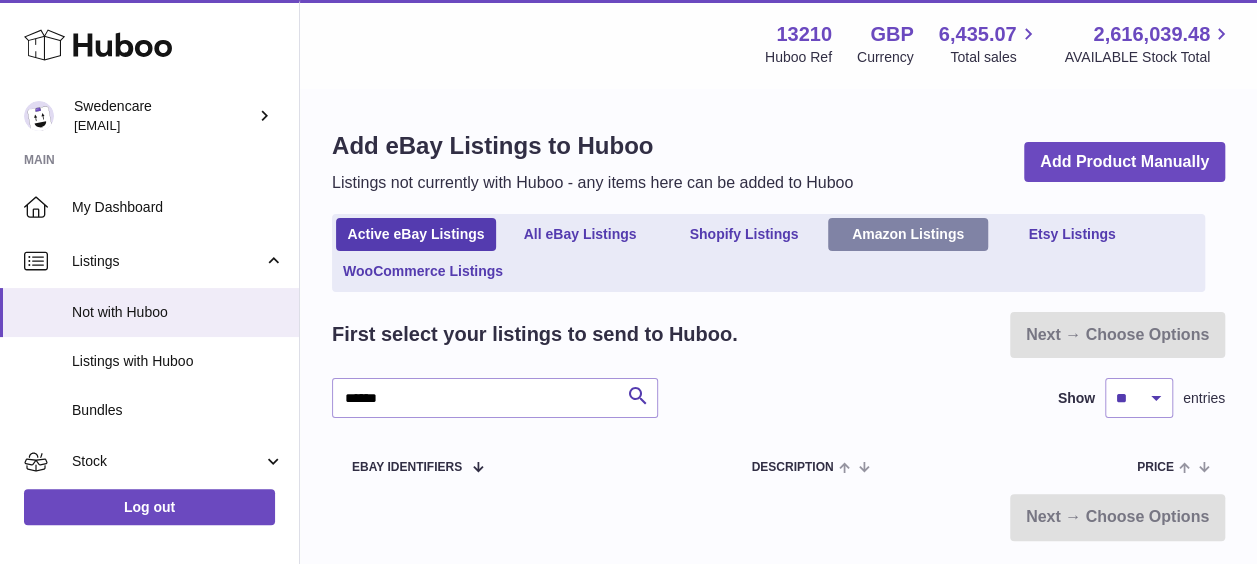 click on "Amazon Listings" at bounding box center [908, 234] 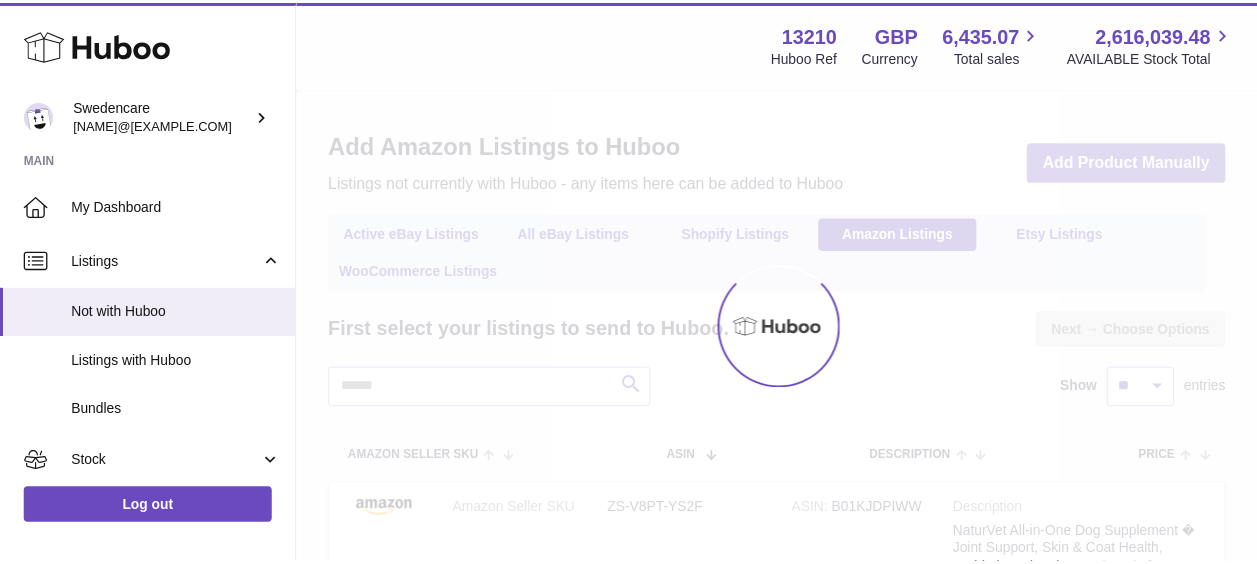scroll, scrollTop: 0, scrollLeft: 0, axis: both 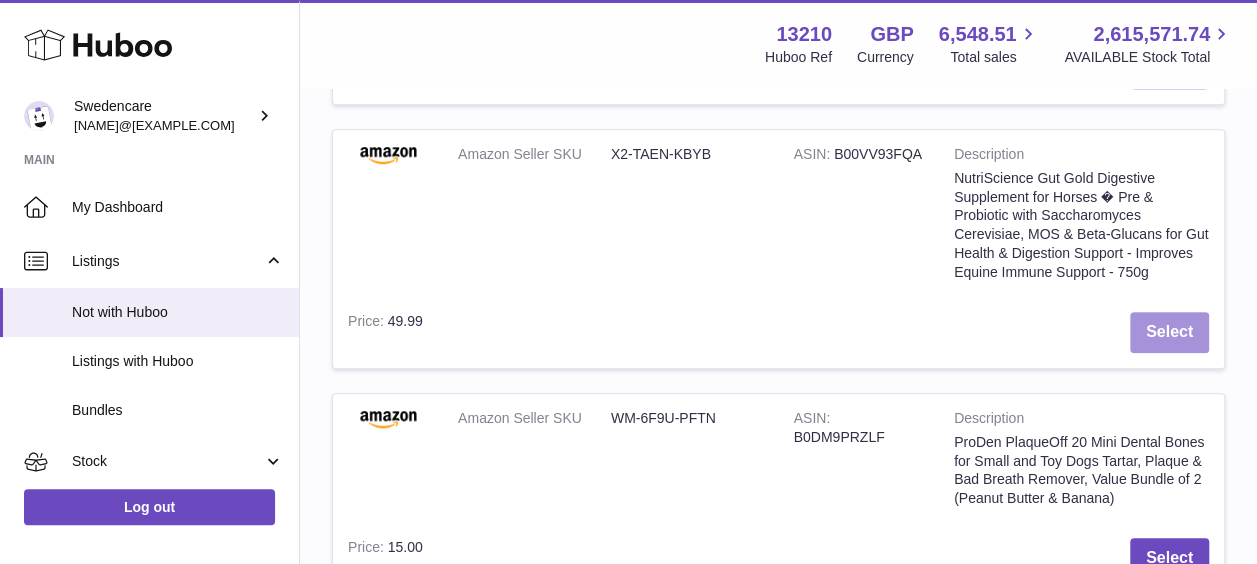 click on "Select" at bounding box center (1169, 332) 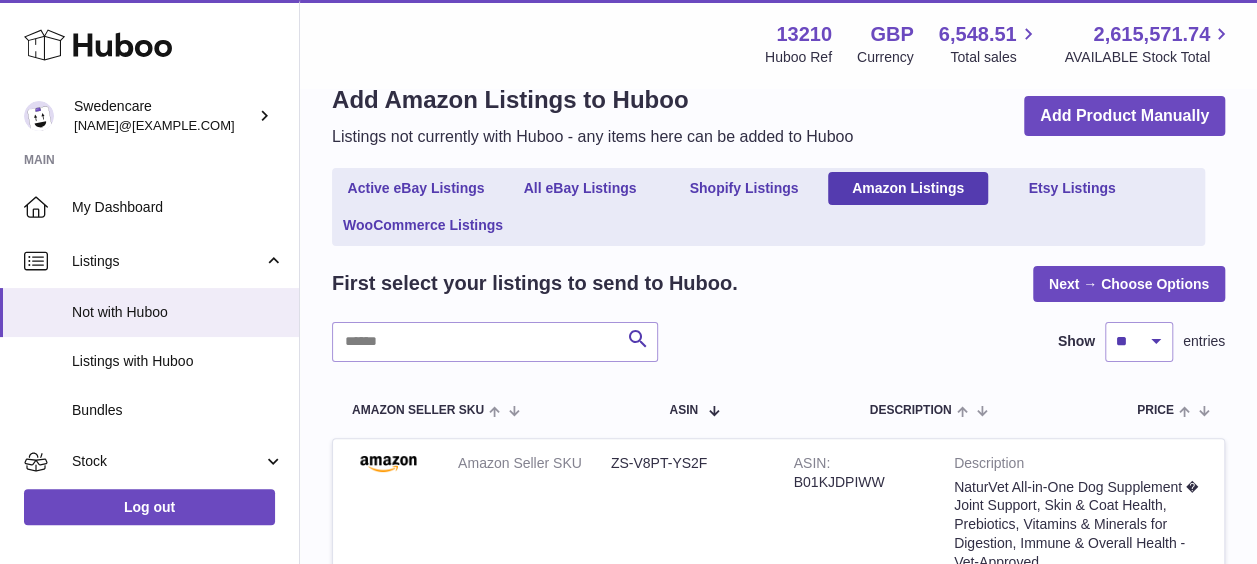 scroll, scrollTop: 0, scrollLeft: 0, axis: both 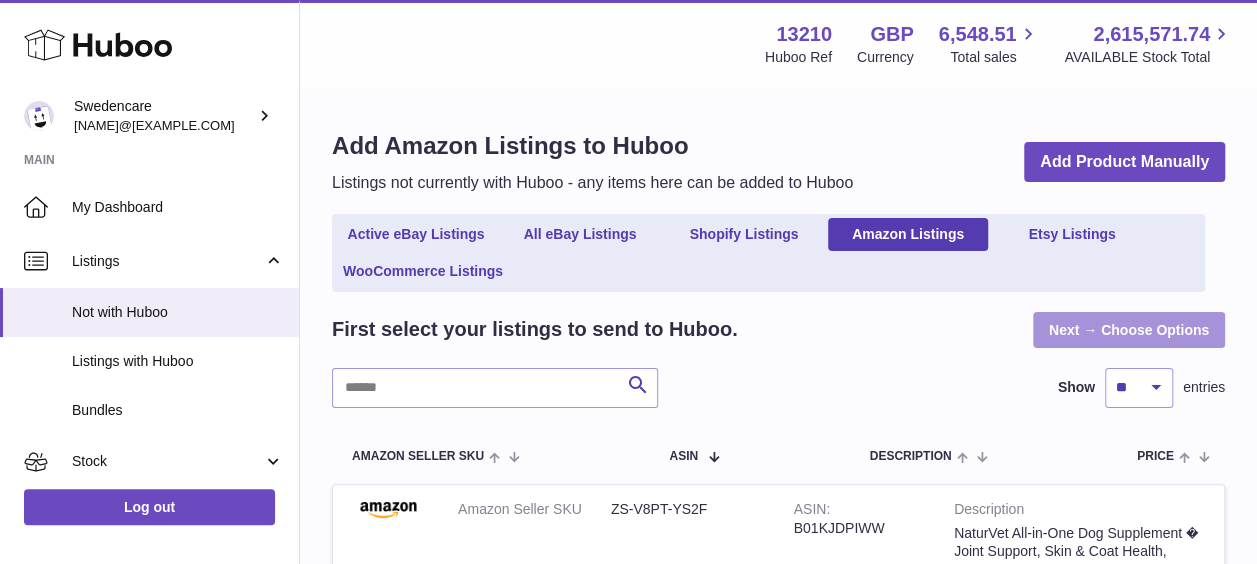 click on "Next → Choose Options" at bounding box center [1129, 330] 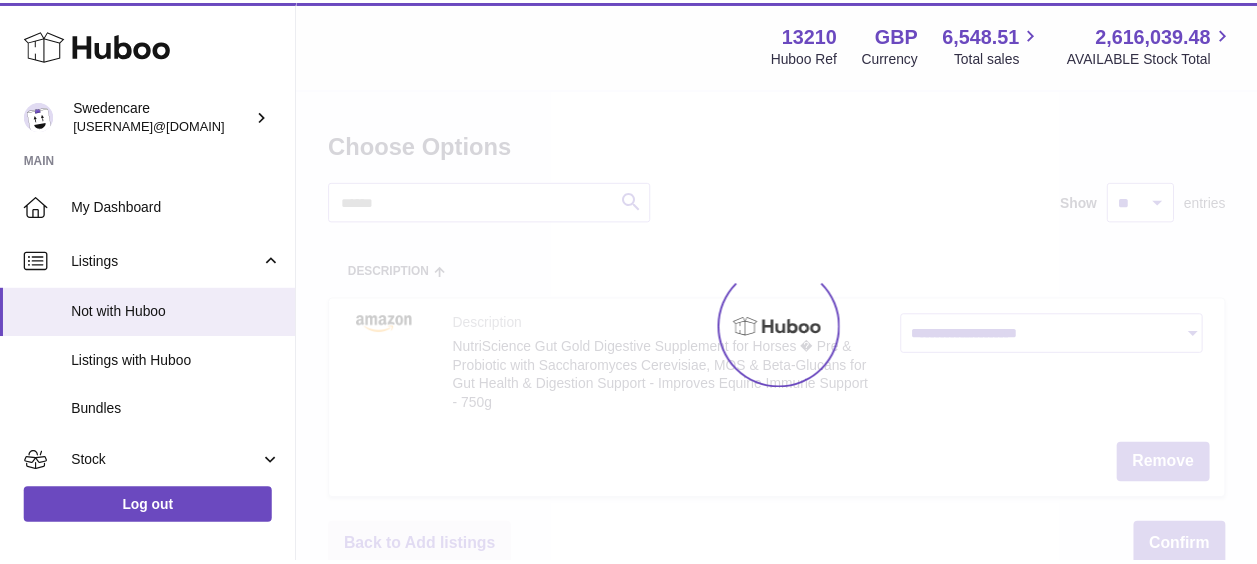 scroll, scrollTop: 0, scrollLeft: 0, axis: both 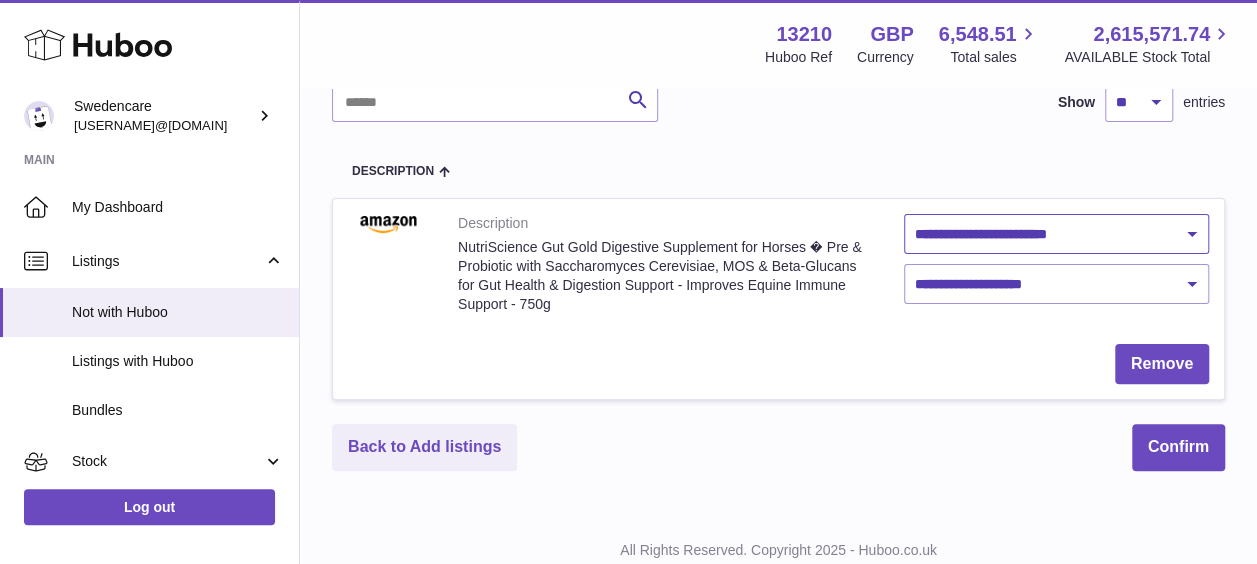 click on "**********" at bounding box center (1057, 234) 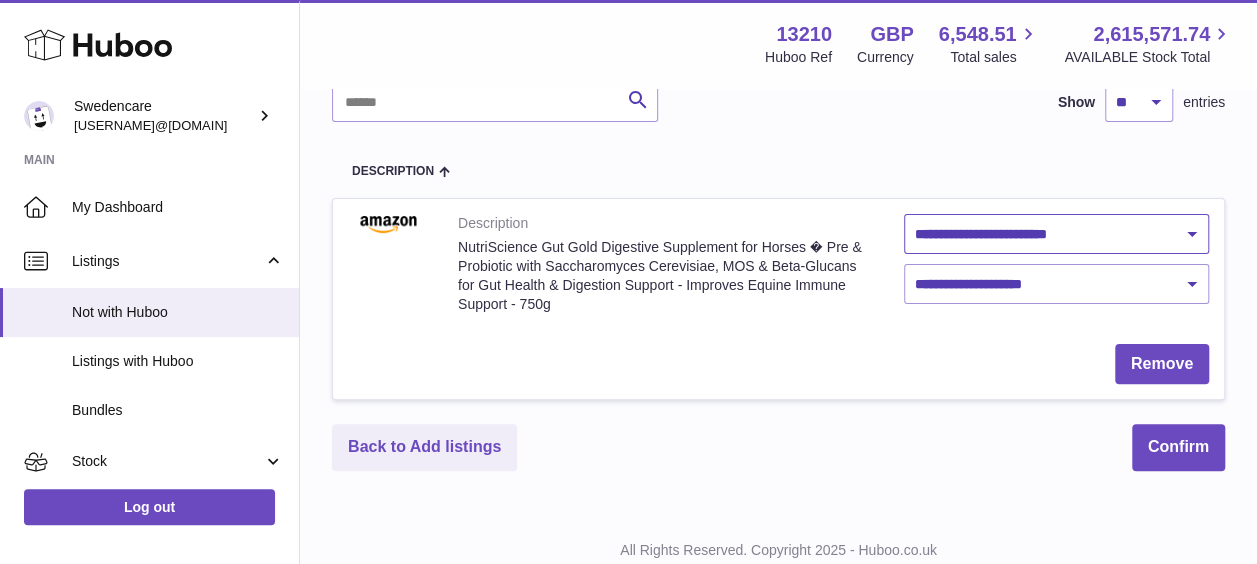 select on "**********" 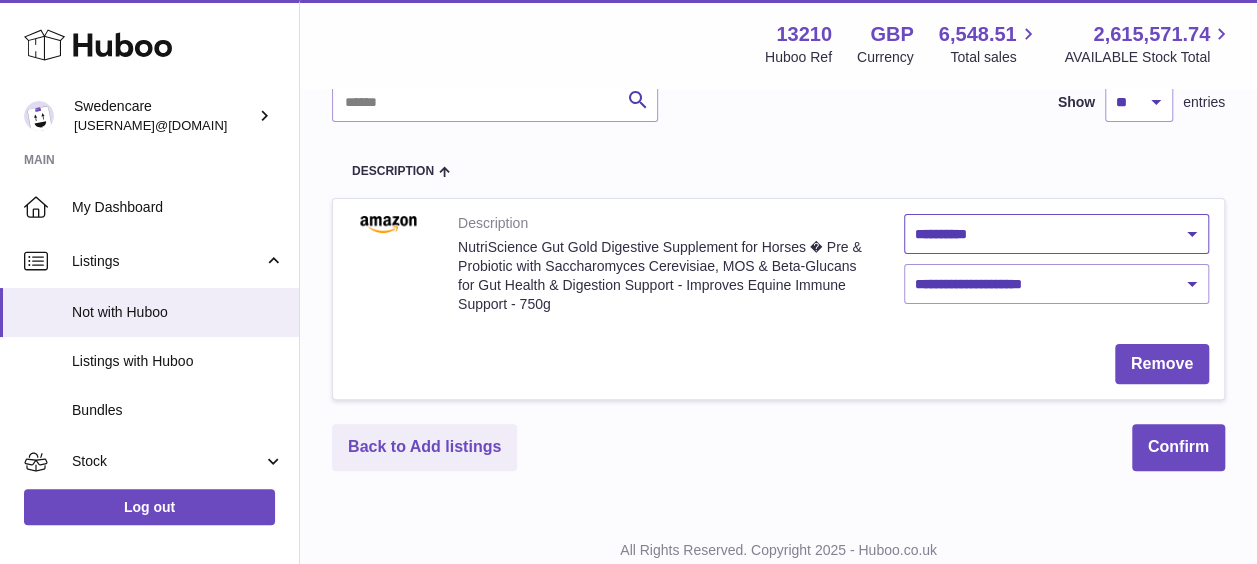 click on "**********" at bounding box center [1057, 234] 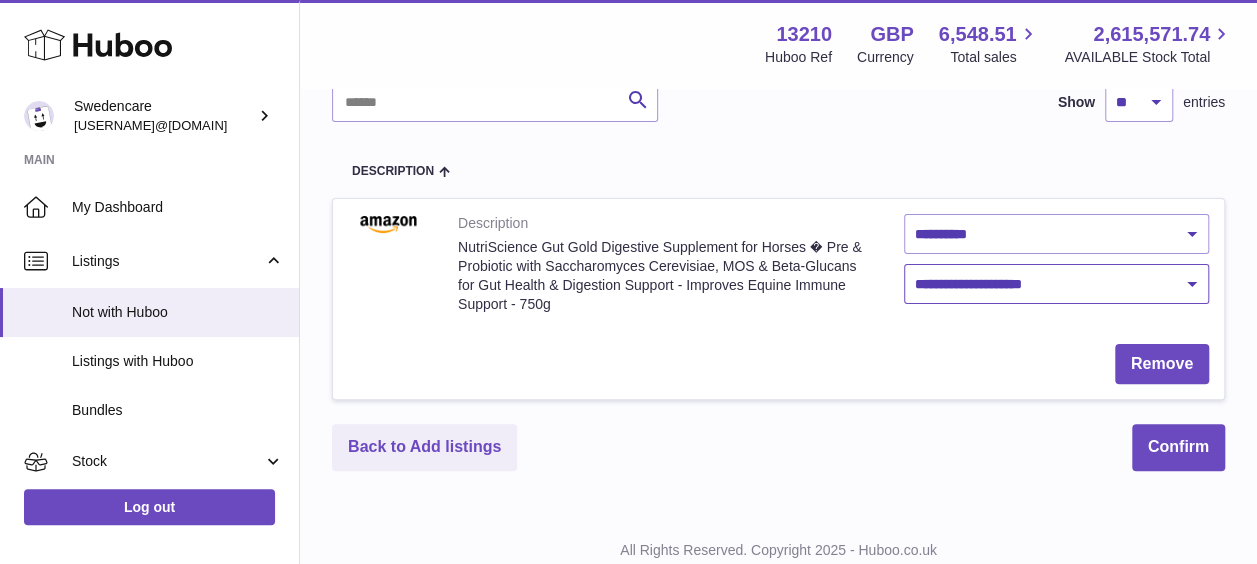 click on "**********" at bounding box center (1057, 284) 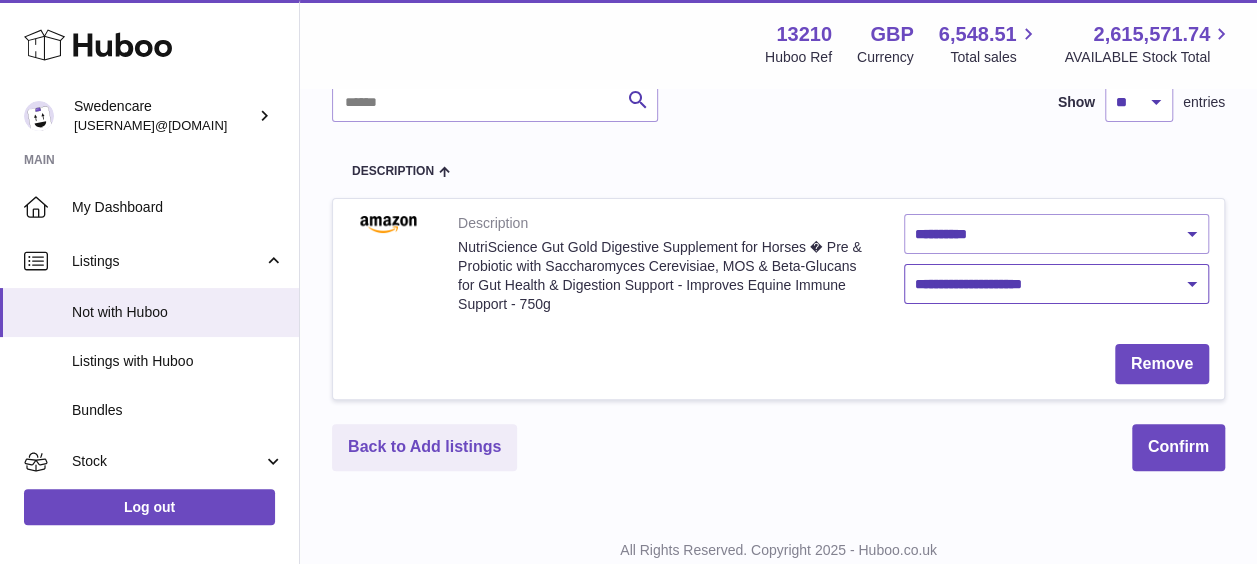 select on "****" 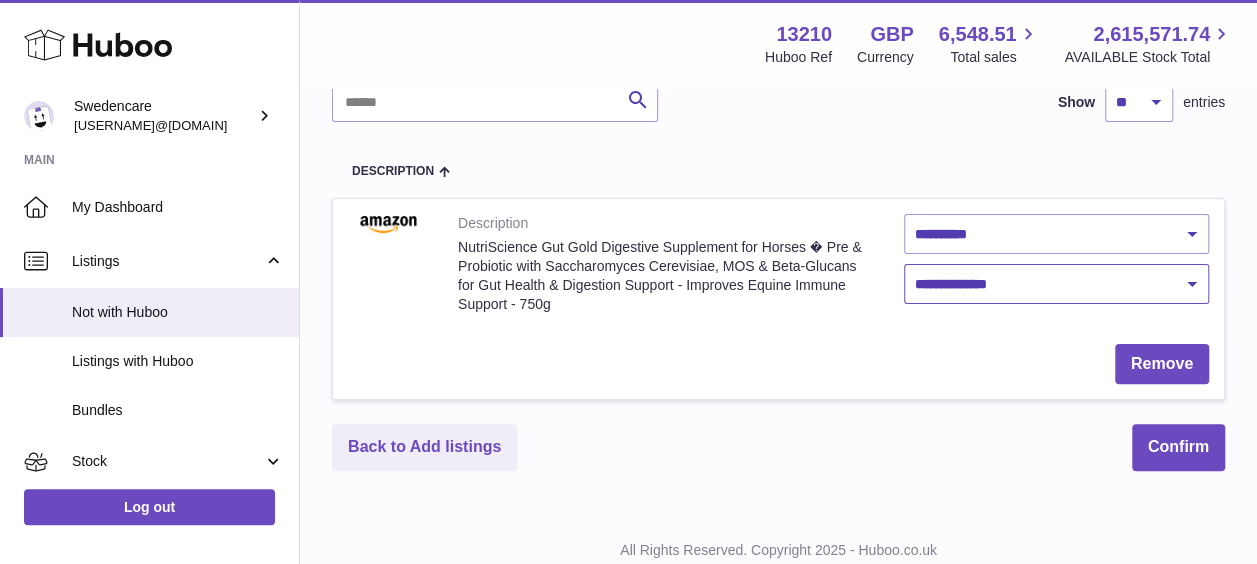click on "**********" at bounding box center (1057, 284) 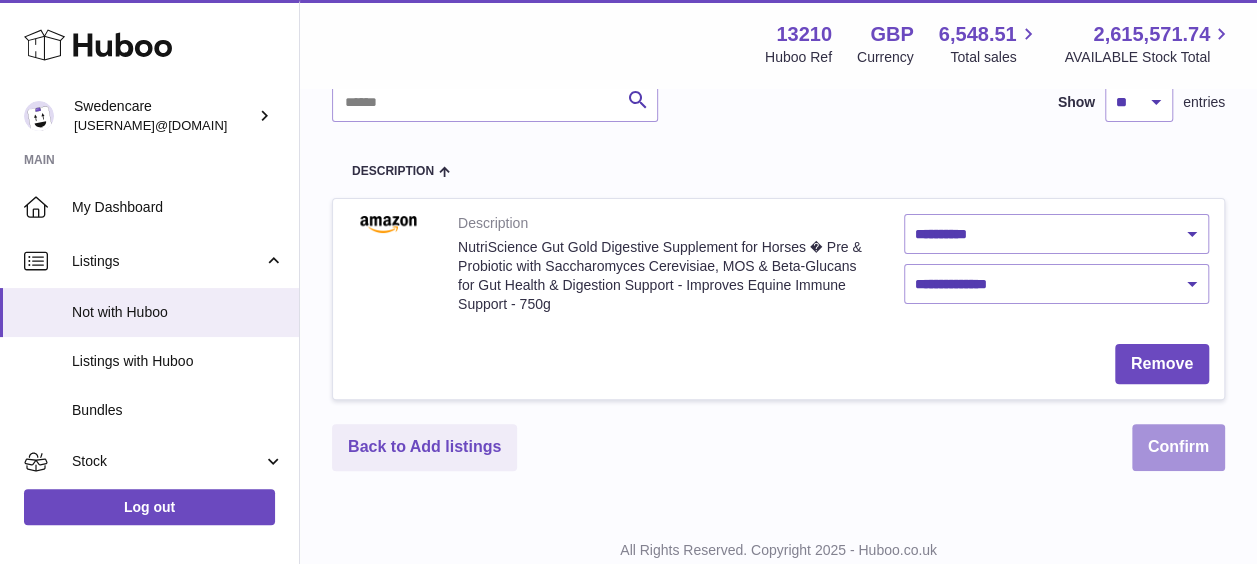 click on "Confirm" at bounding box center [1178, 447] 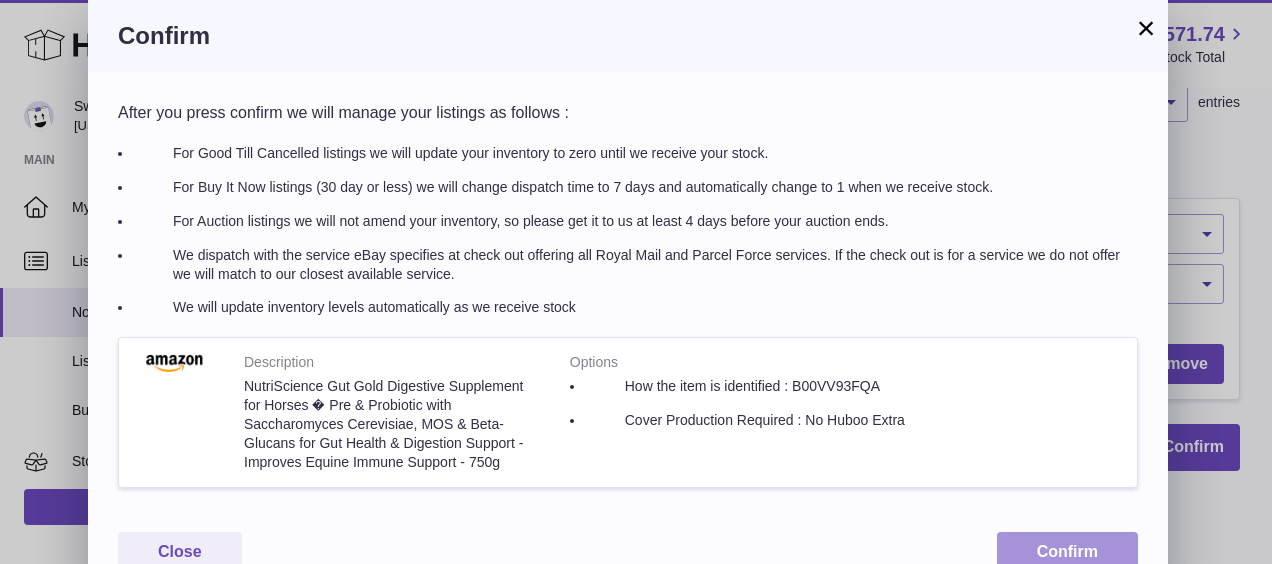 click on "Confirm" at bounding box center (1067, 552) 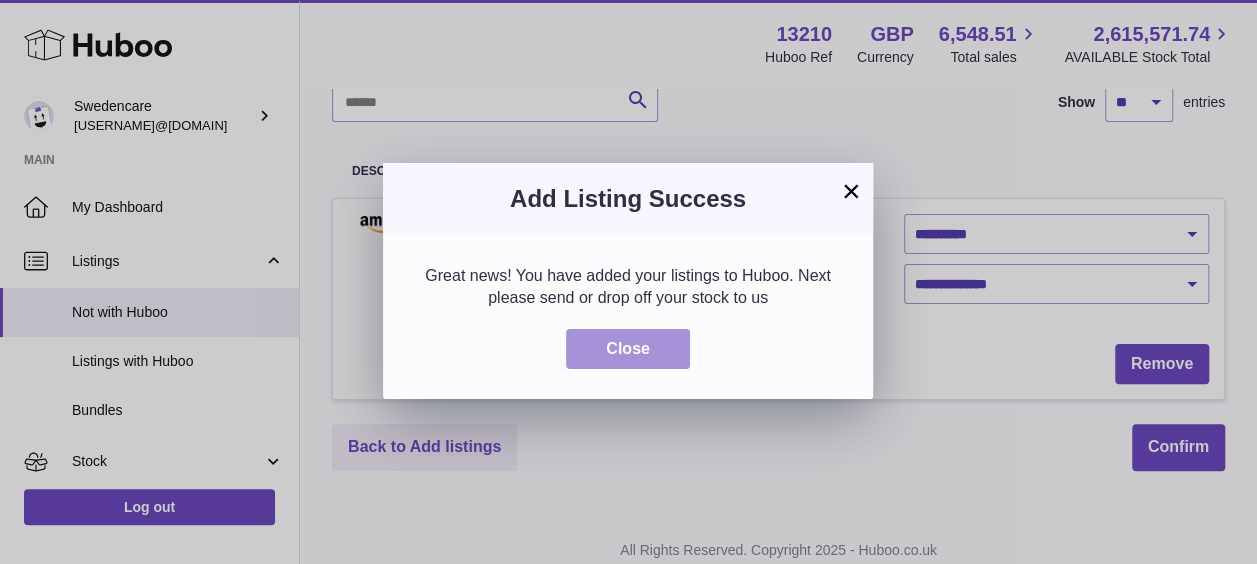 click on "Close" at bounding box center [628, 349] 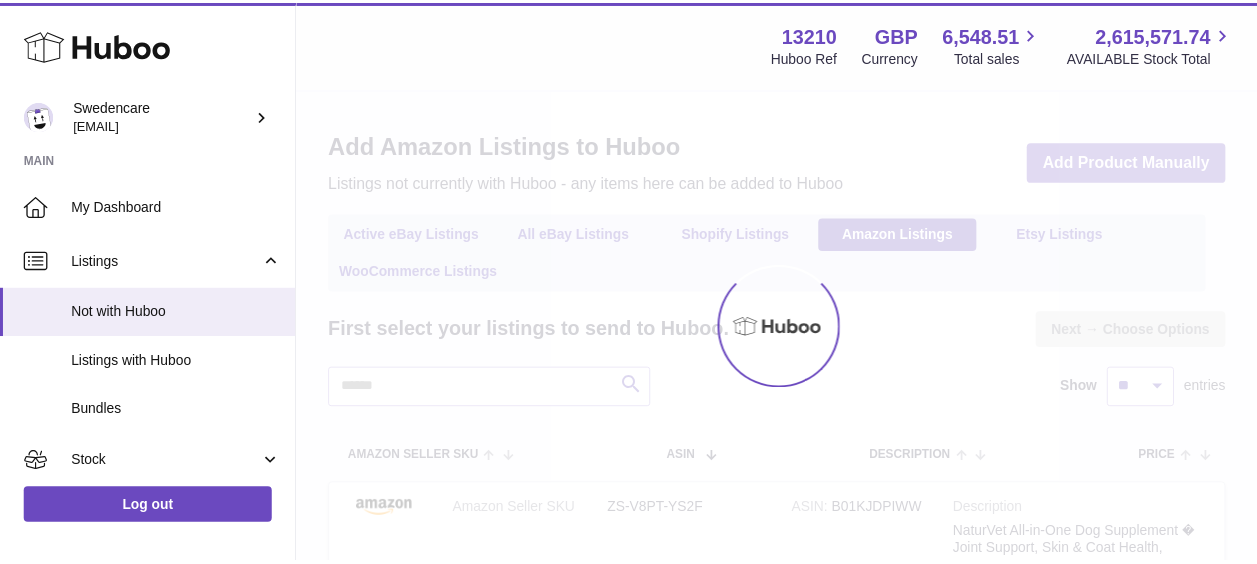 scroll, scrollTop: 0, scrollLeft: 0, axis: both 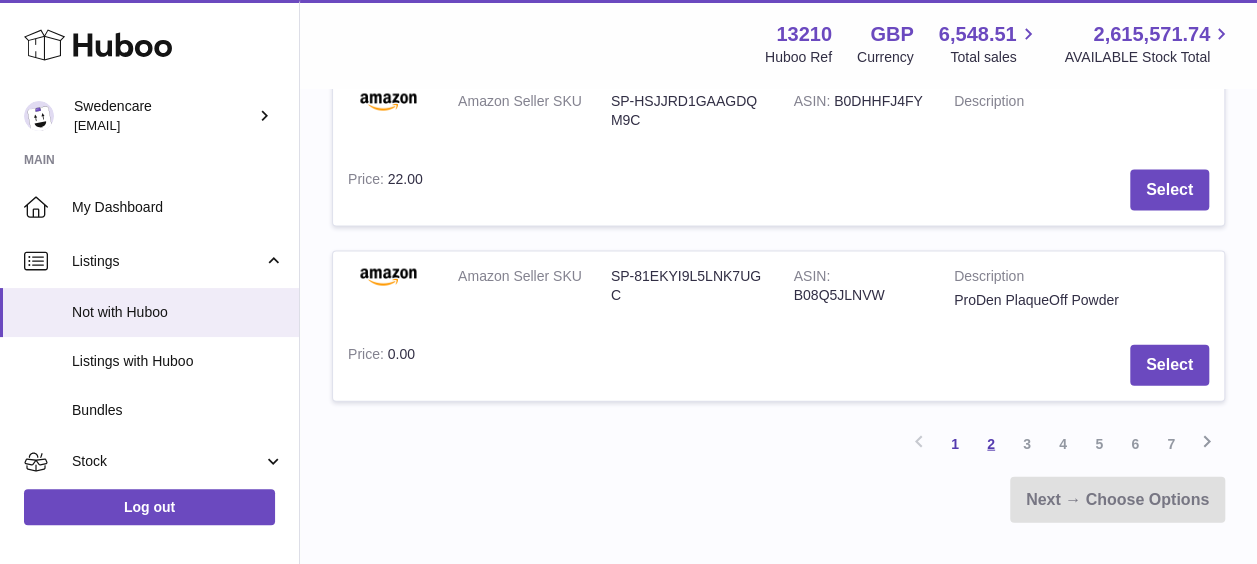 click on "2" at bounding box center (991, 444) 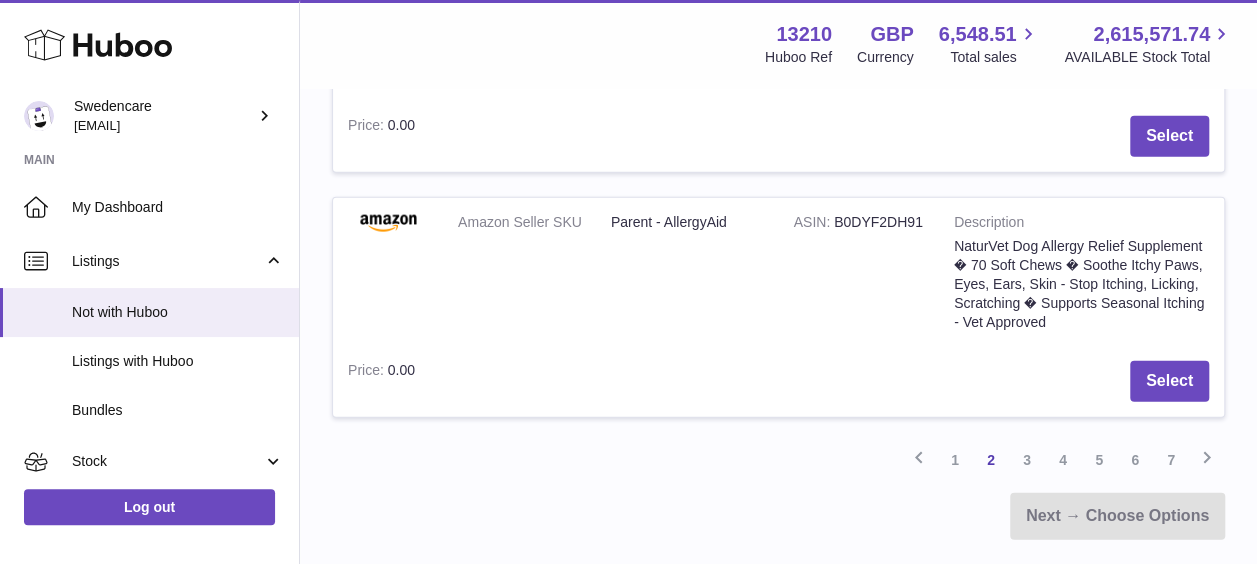 scroll, scrollTop: 2290, scrollLeft: 0, axis: vertical 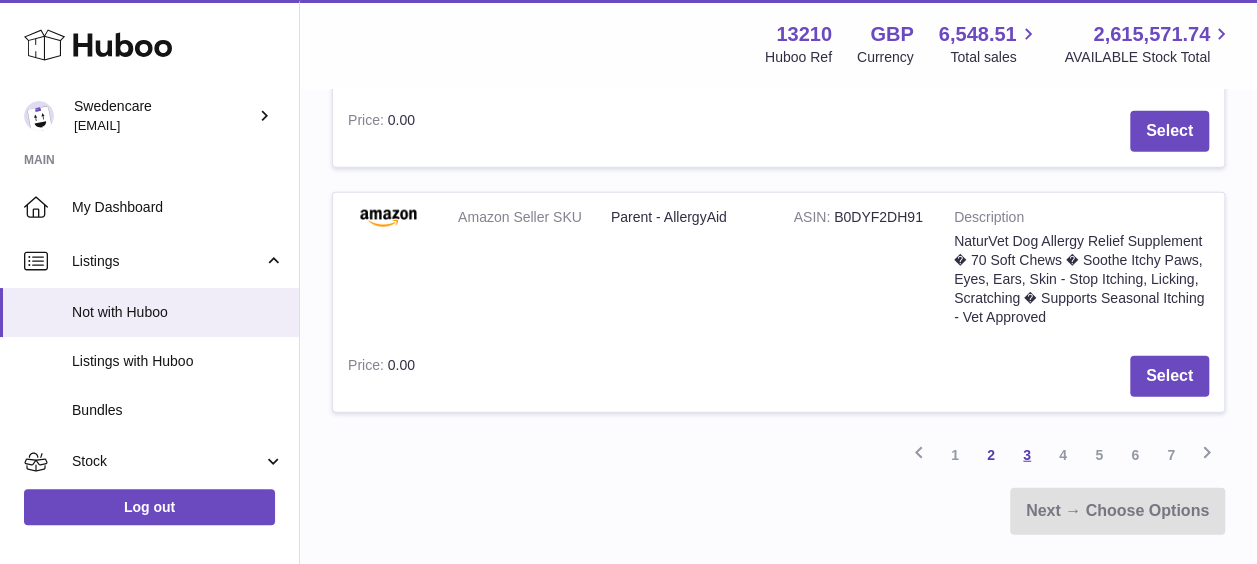 click on "3" at bounding box center (1027, 455) 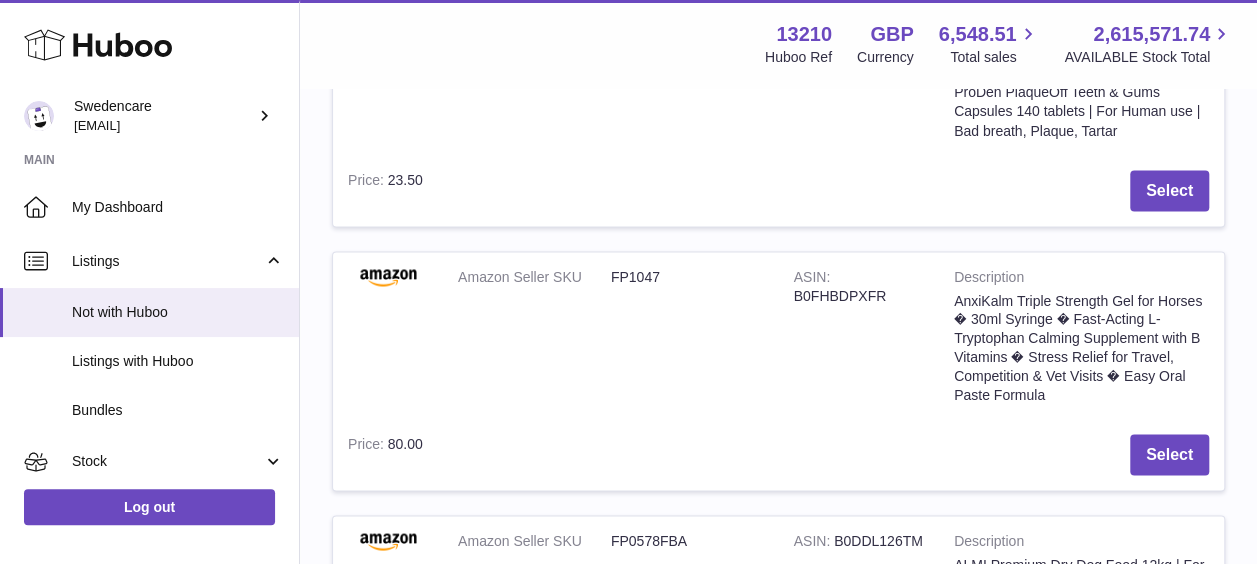 scroll, scrollTop: 1790, scrollLeft: 0, axis: vertical 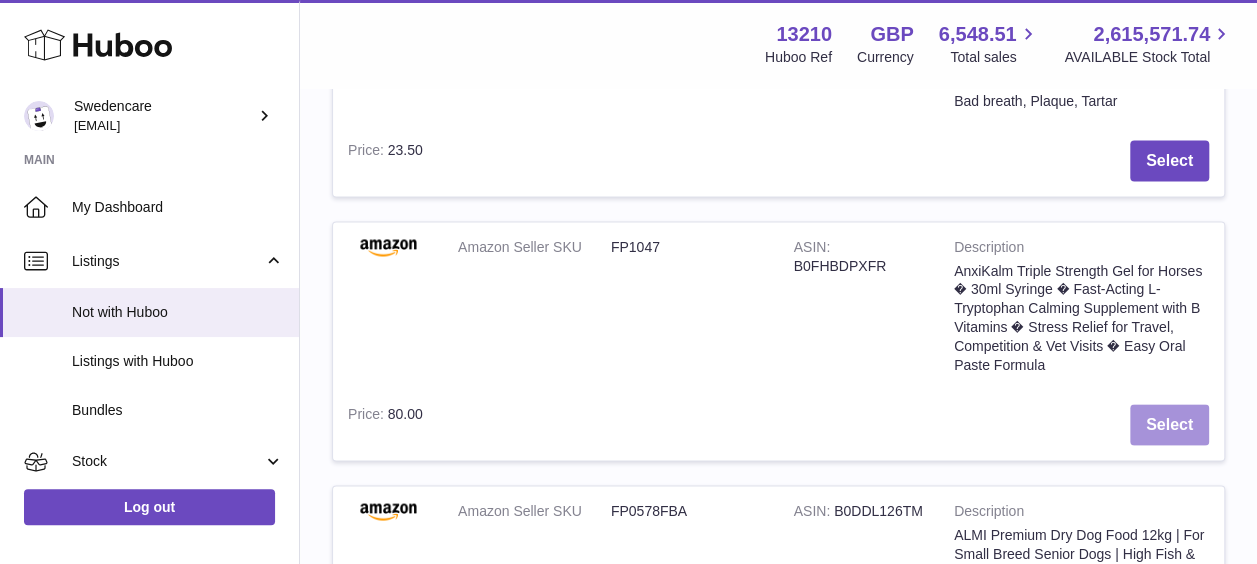 click on "Select" at bounding box center (1169, 424) 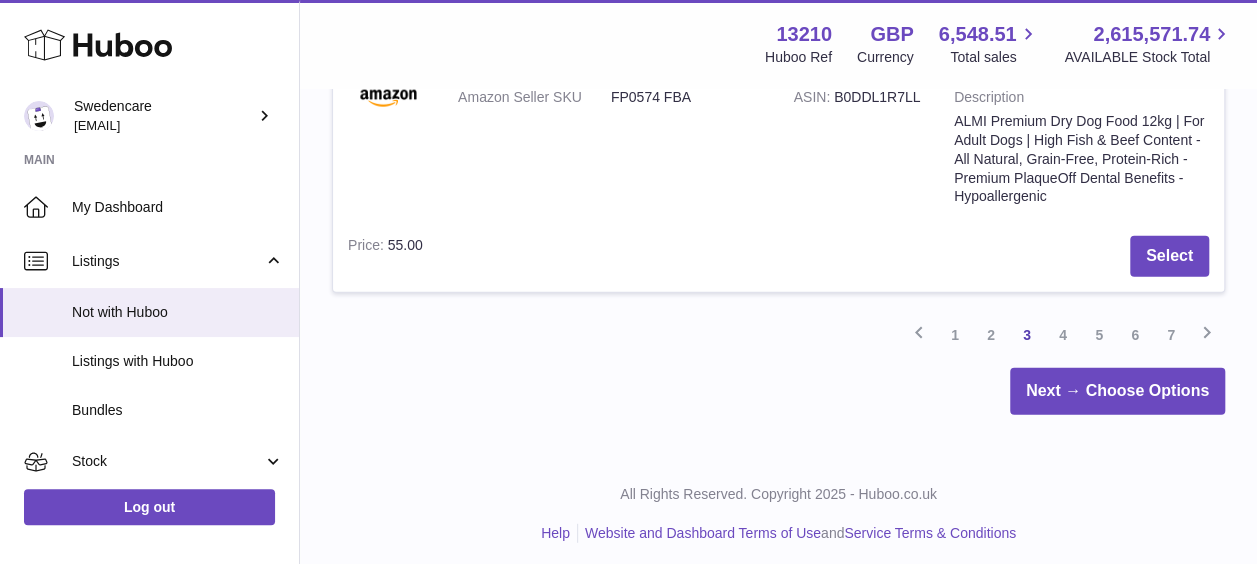 scroll, scrollTop: 2469, scrollLeft: 0, axis: vertical 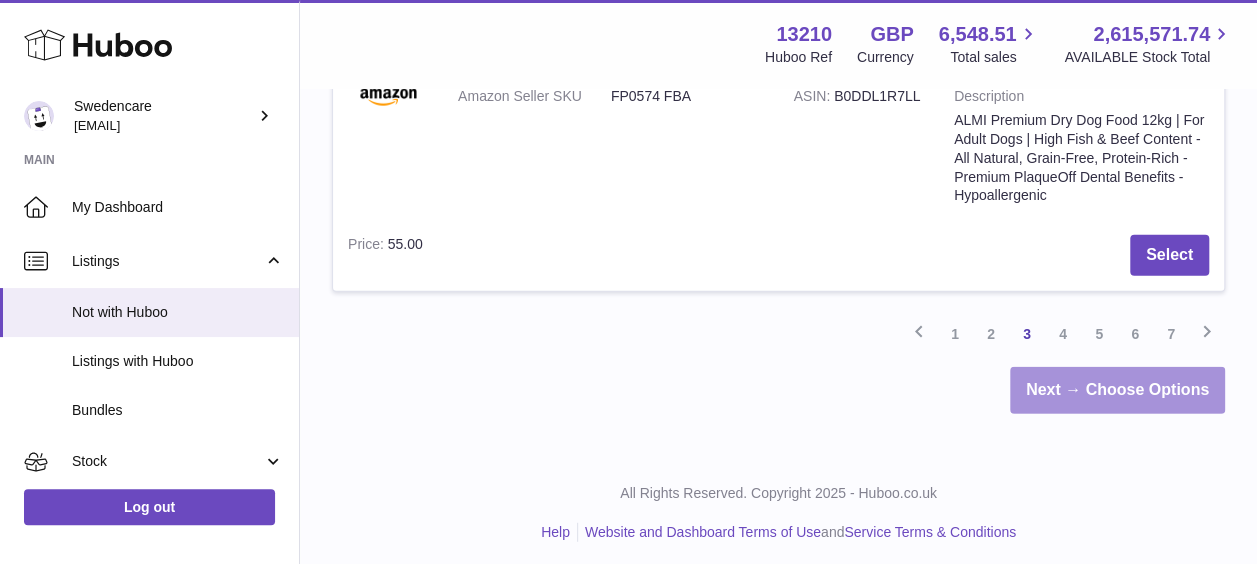 click on "Next → Choose Options" at bounding box center (1117, 390) 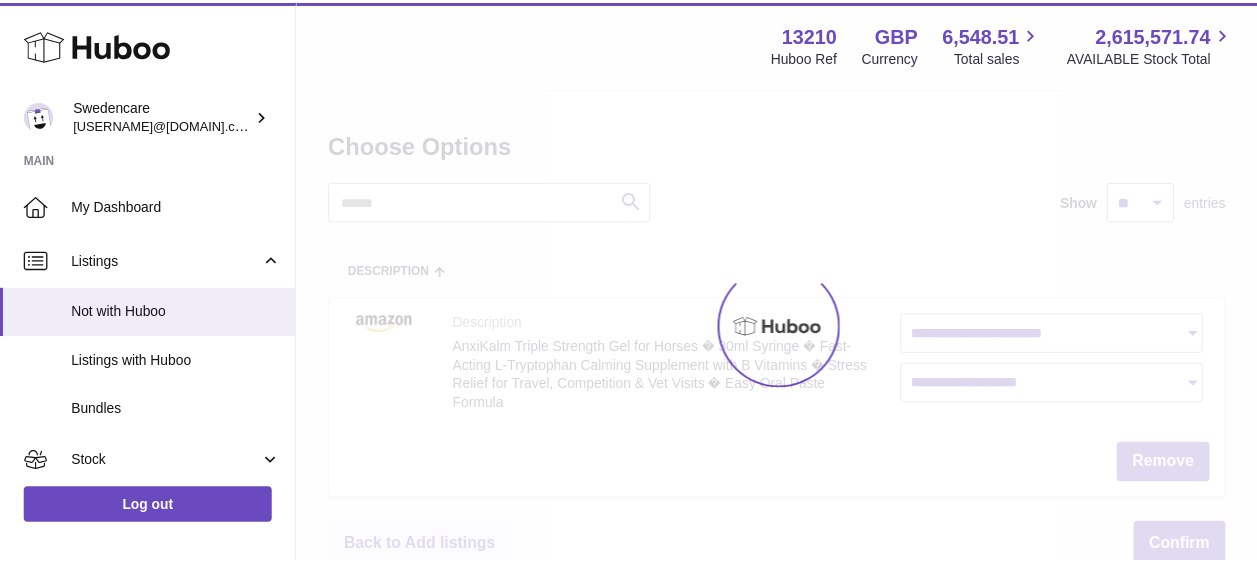 scroll, scrollTop: 0, scrollLeft: 0, axis: both 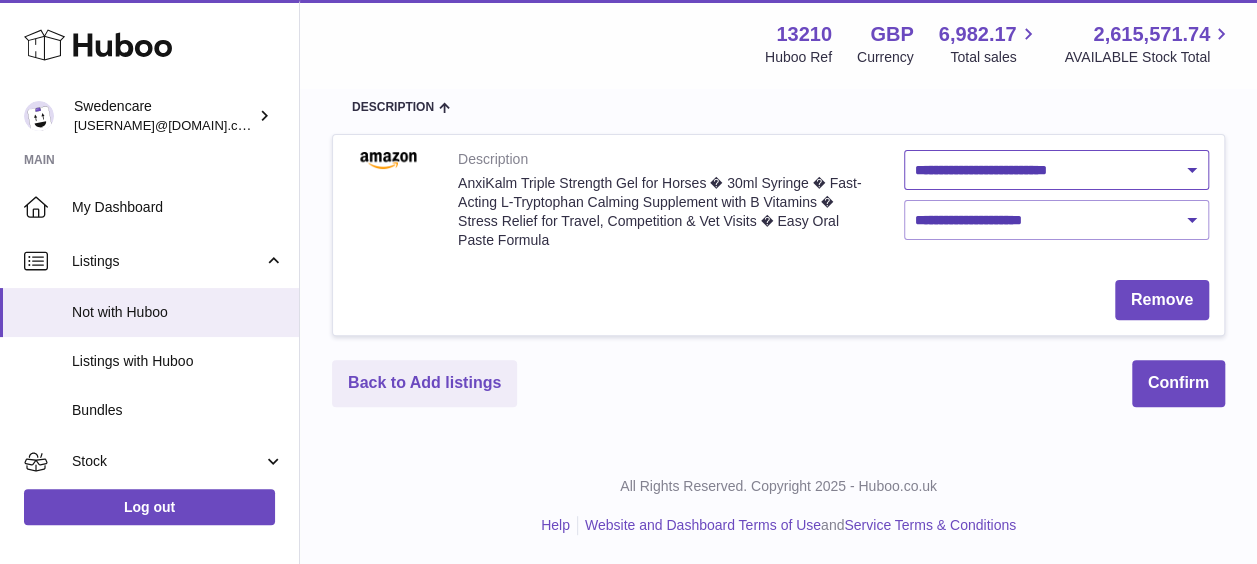 click on "**********" at bounding box center (1057, 170) 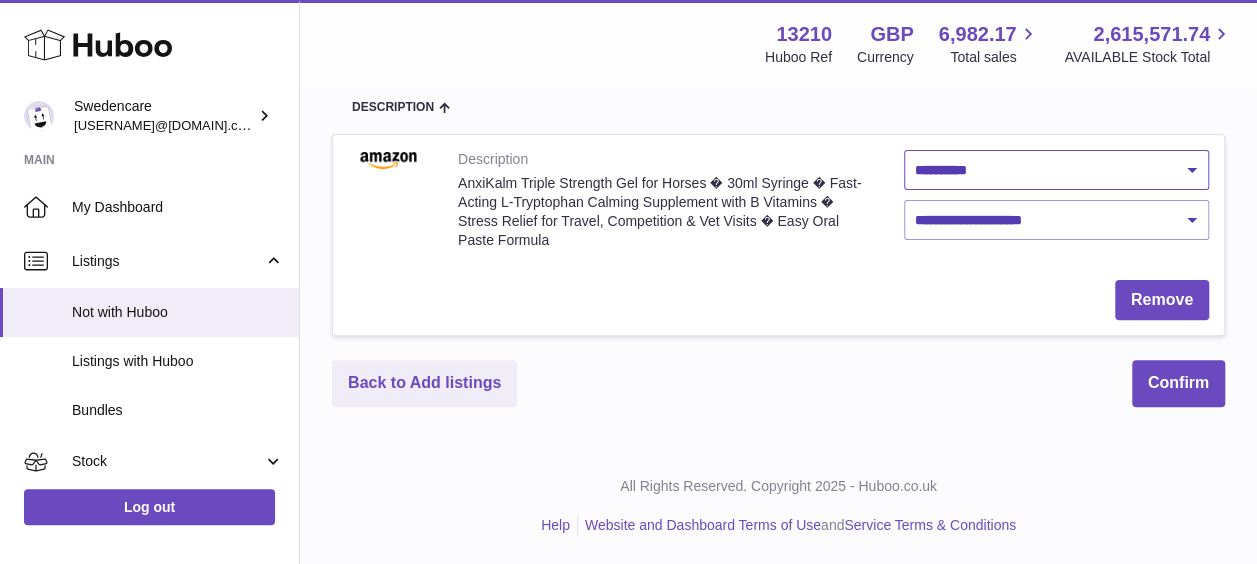 click on "**********" at bounding box center (1057, 170) 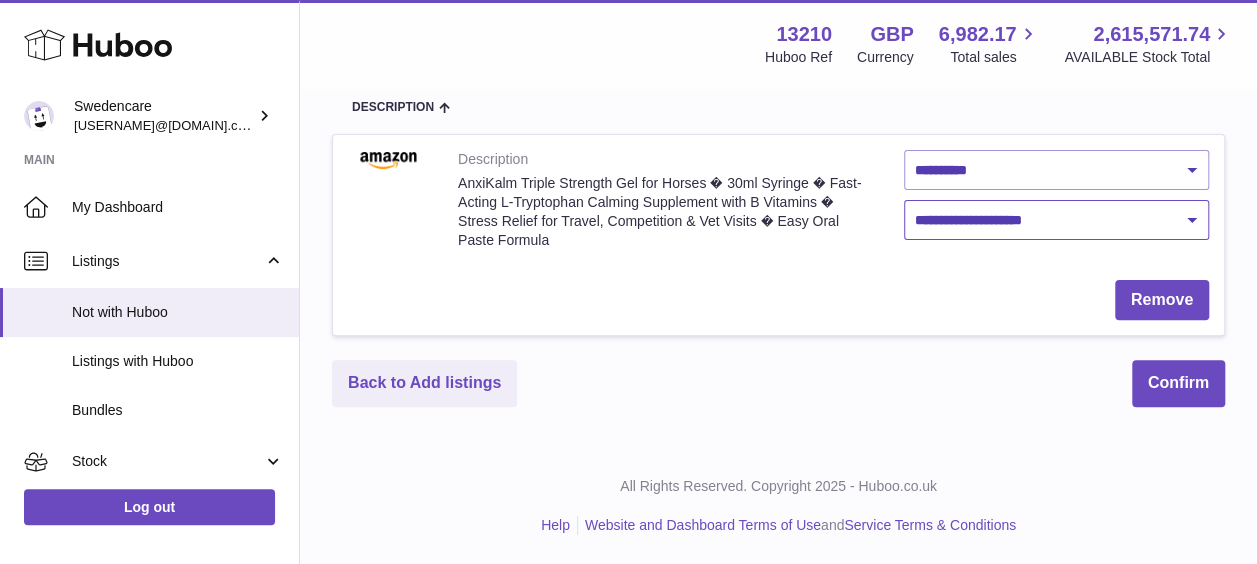 click on "**********" at bounding box center (1057, 220) 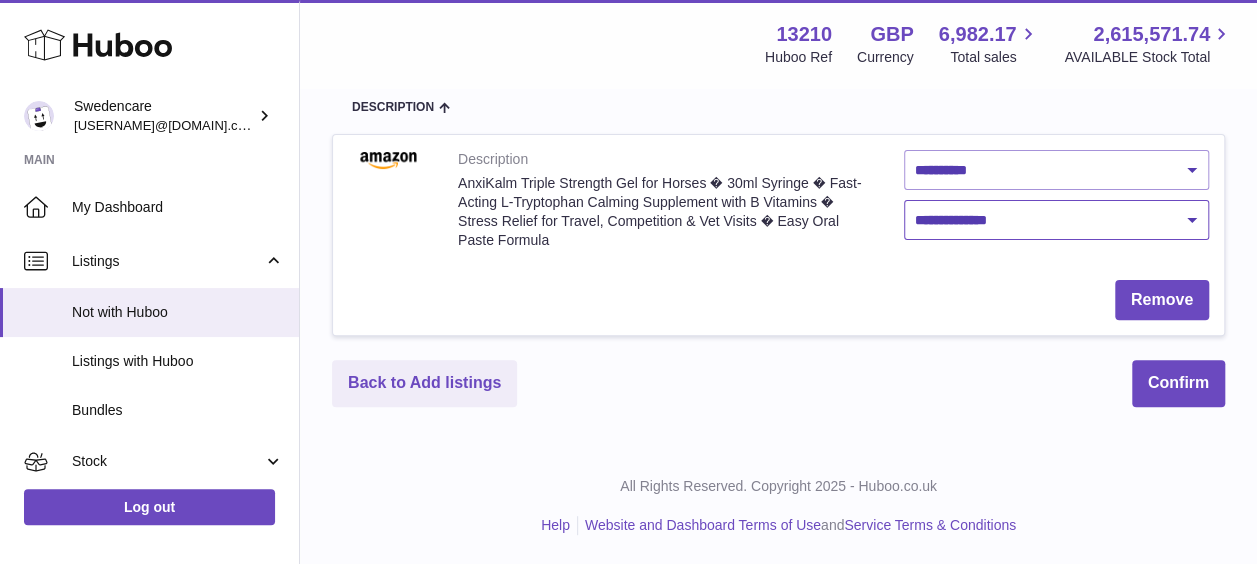 click on "**********" at bounding box center [1057, 220] 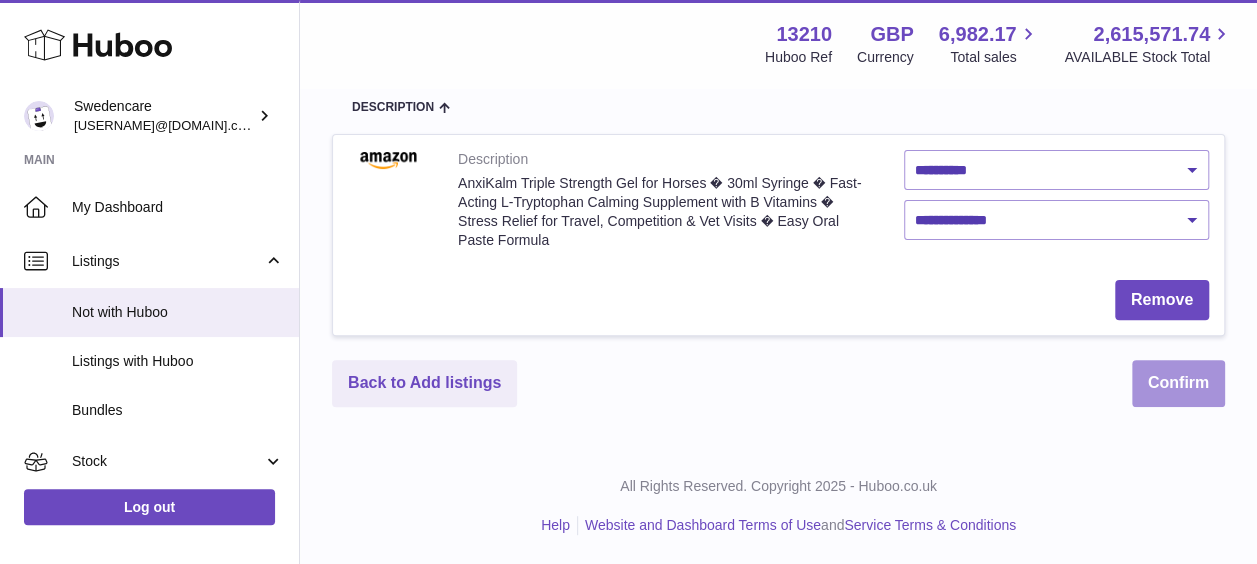 click on "Confirm" at bounding box center (1178, 383) 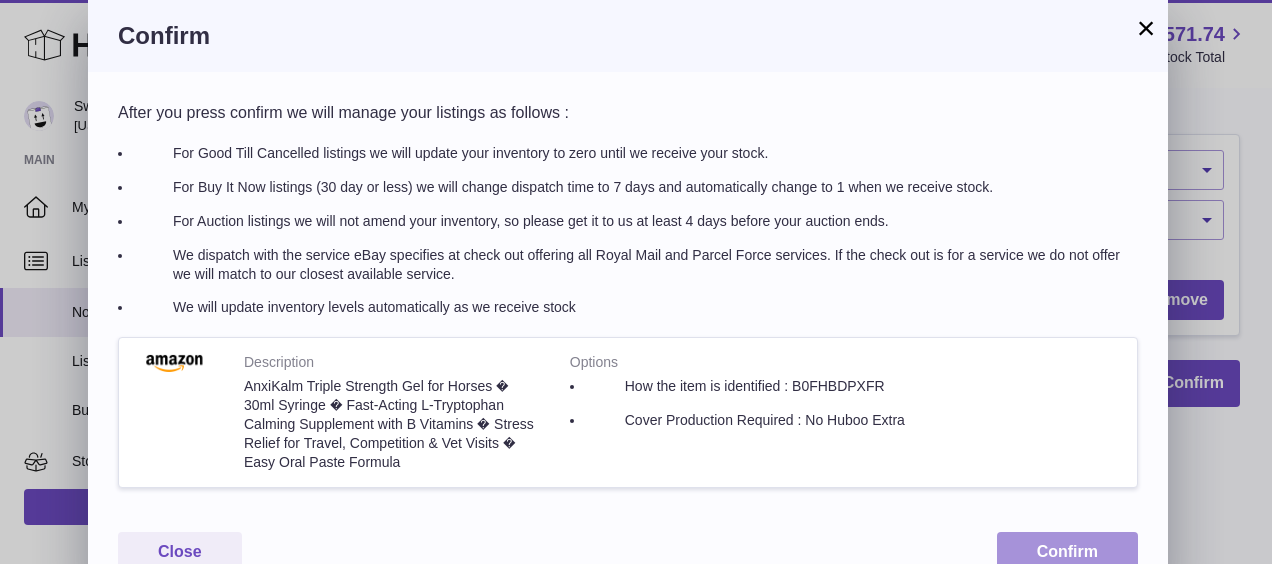click on "Confirm" at bounding box center [1067, 552] 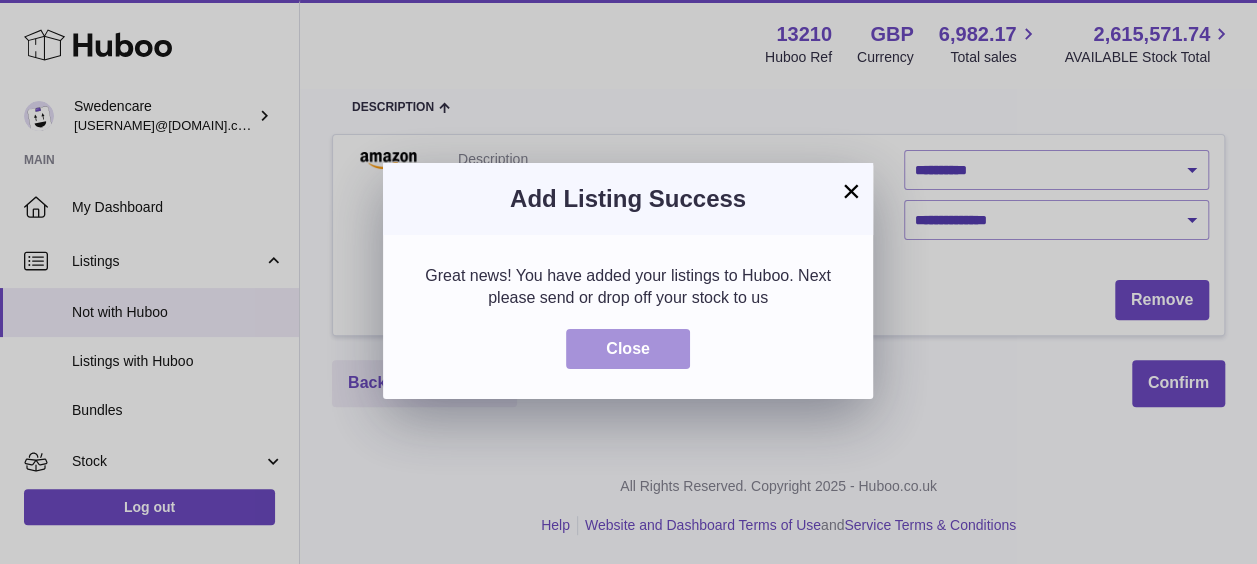 click on "Close" at bounding box center (628, 349) 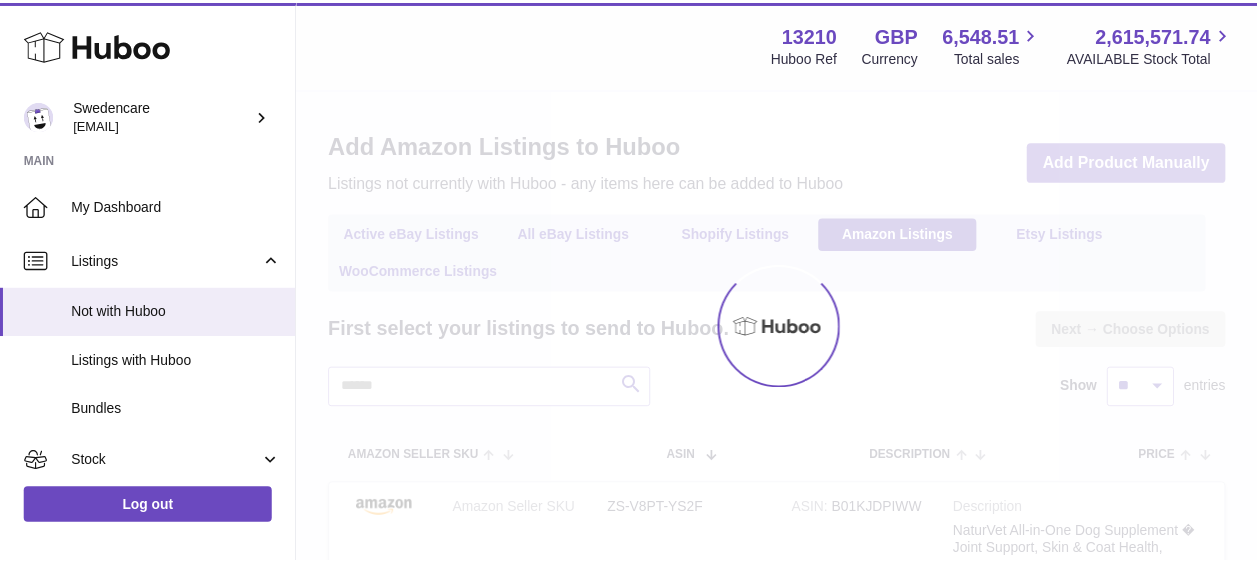 scroll, scrollTop: 0, scrollLeft: 0, axis: both 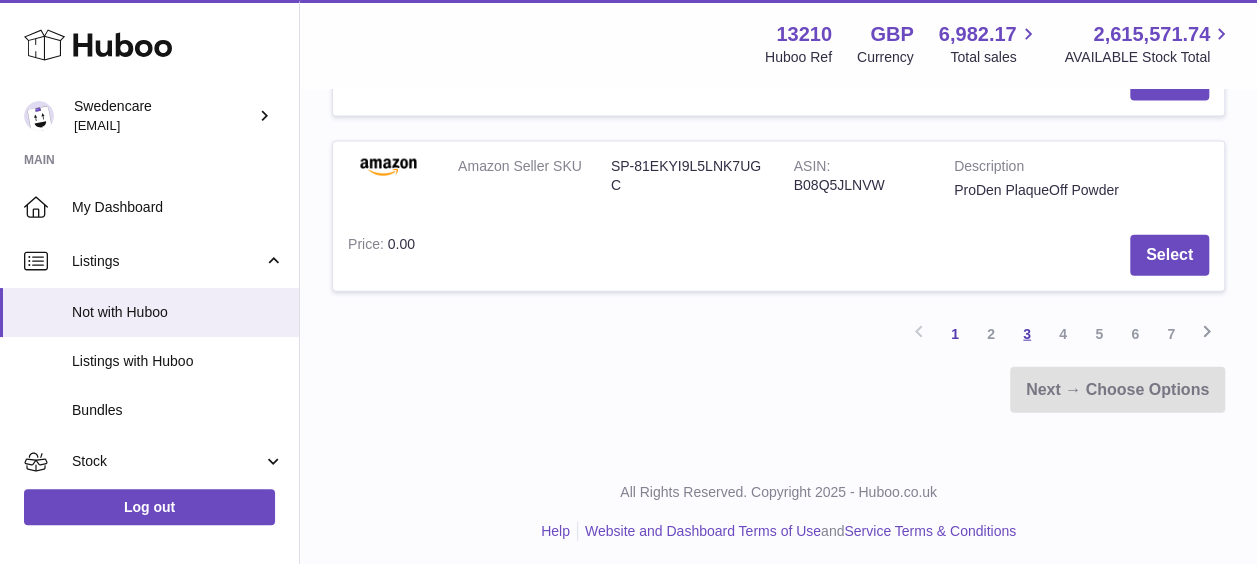 click on "3" at bounding box center [1027, 334] 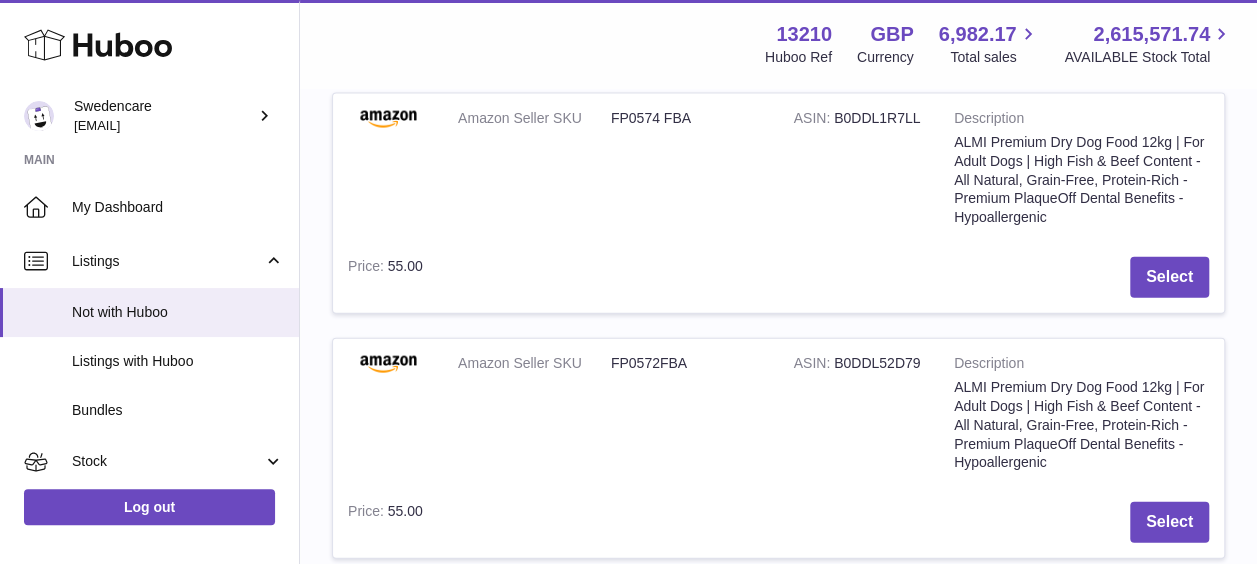 scroll, scrollTop: 2390, scrollLeft: 0, axis: vertical 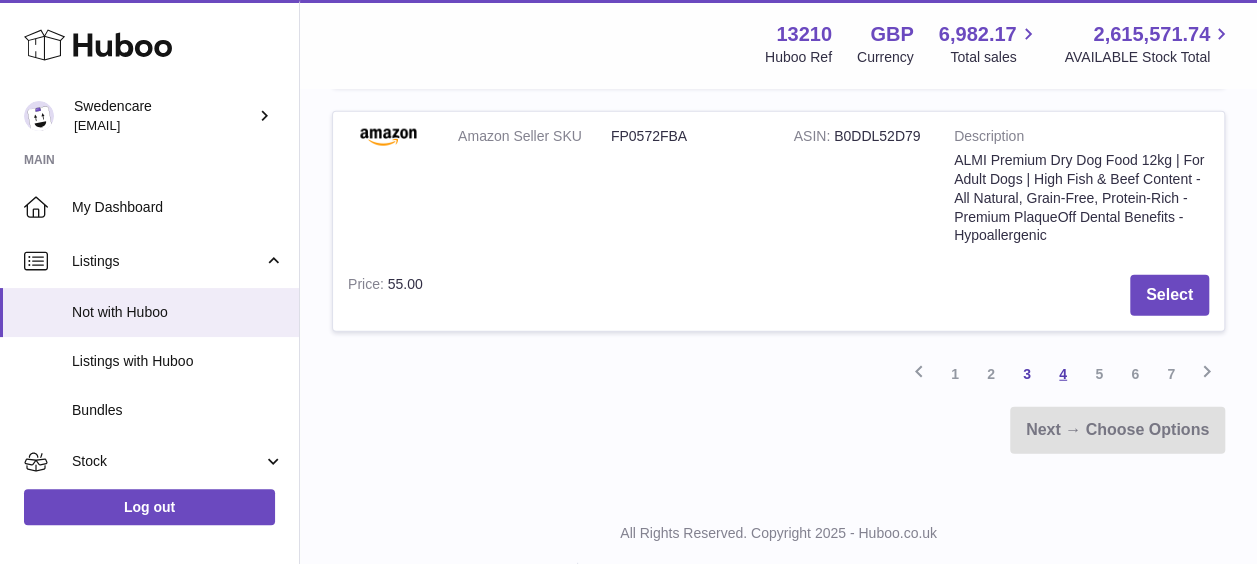 click on "4" at bounding box center [1063, 374] 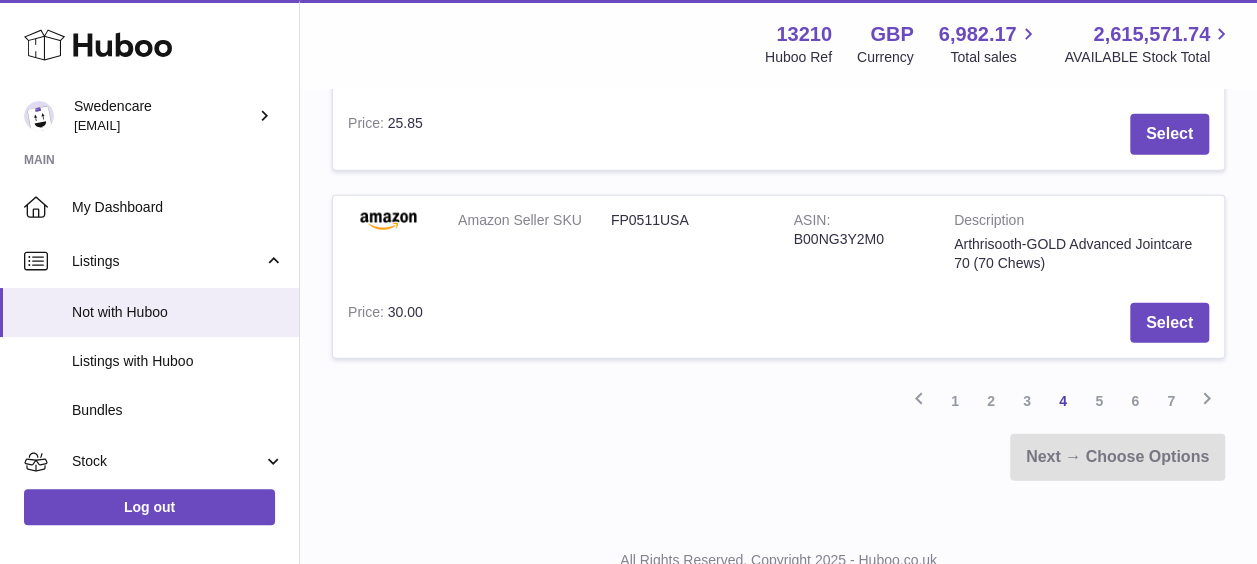 scroll, scrollTop: 2544, scrollLeft: 0, axis: vertical 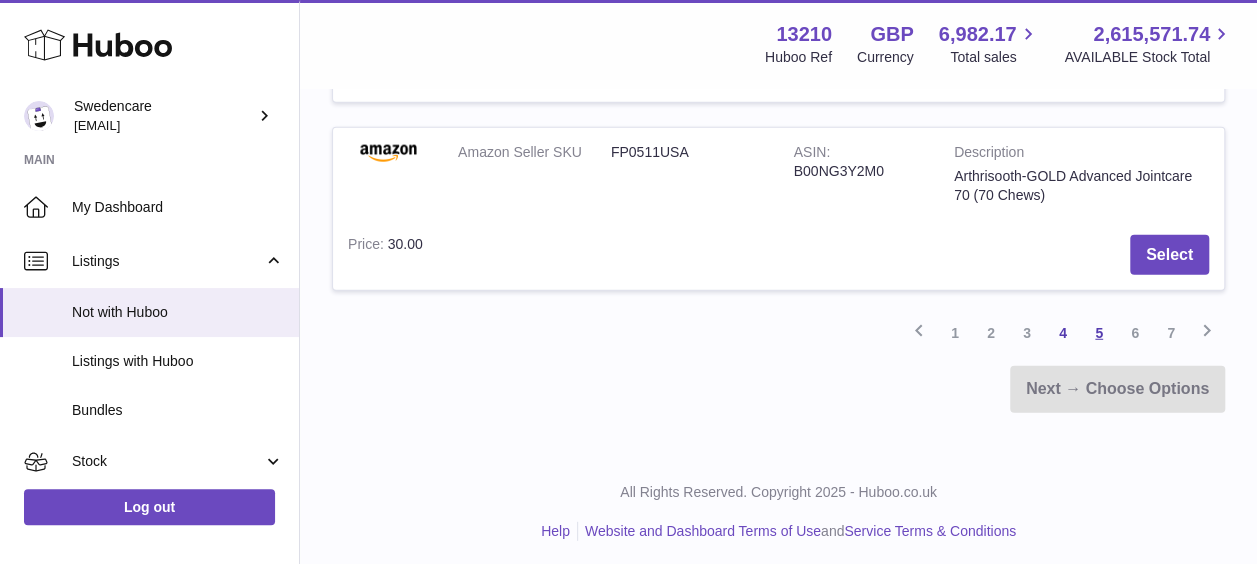 click on "5" at bounding box center [1099, 333] 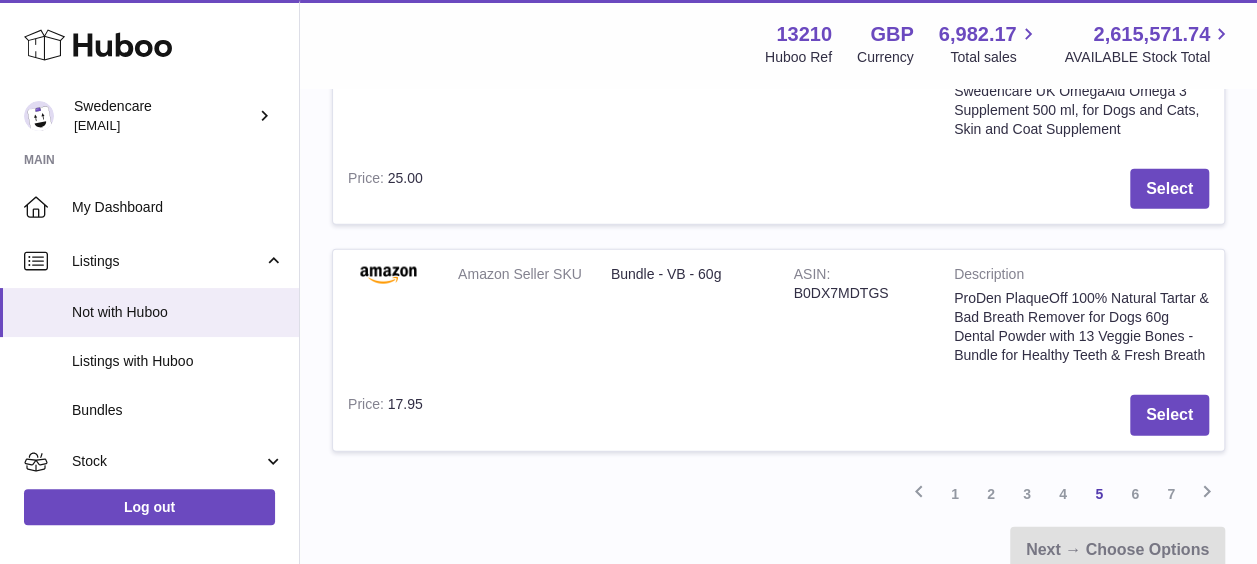 scroll, scrollTop: 2290, scrollLeft: 0, axis: vertical 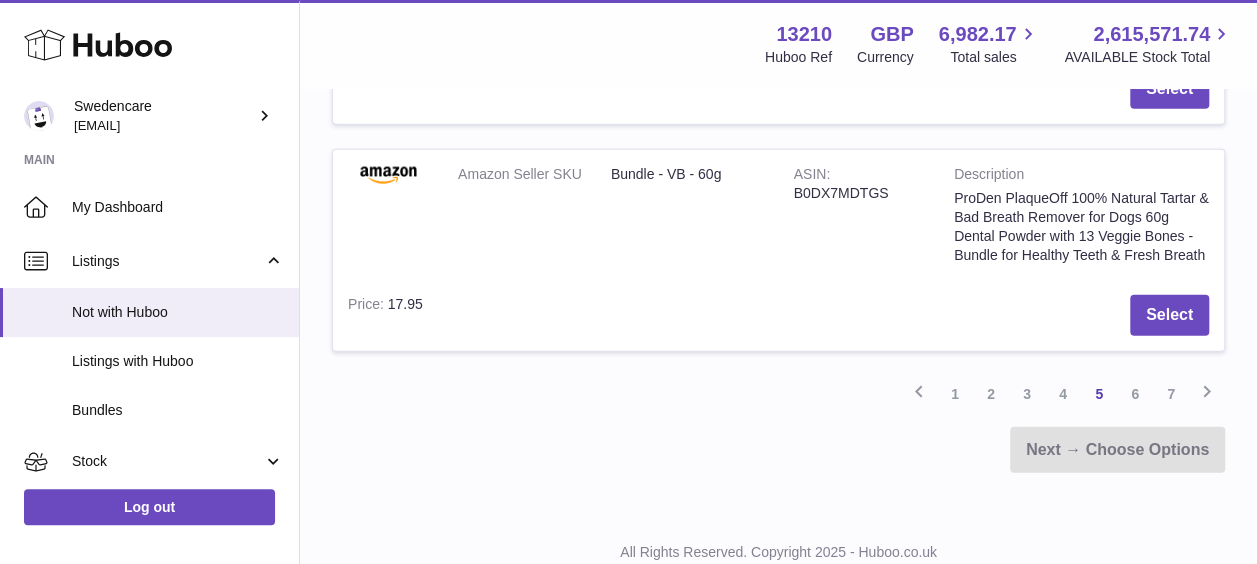 click on "6" at bounding box center (1135, 394) 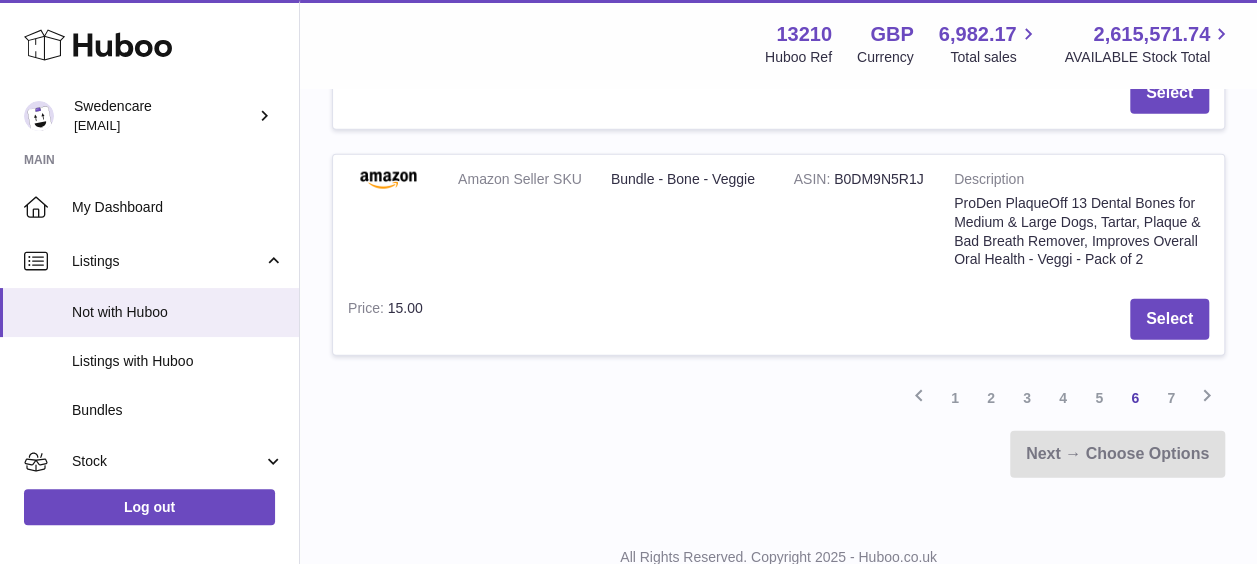 scroll, scrollTop: 2390, scrollLeft: 0, axis: vertical 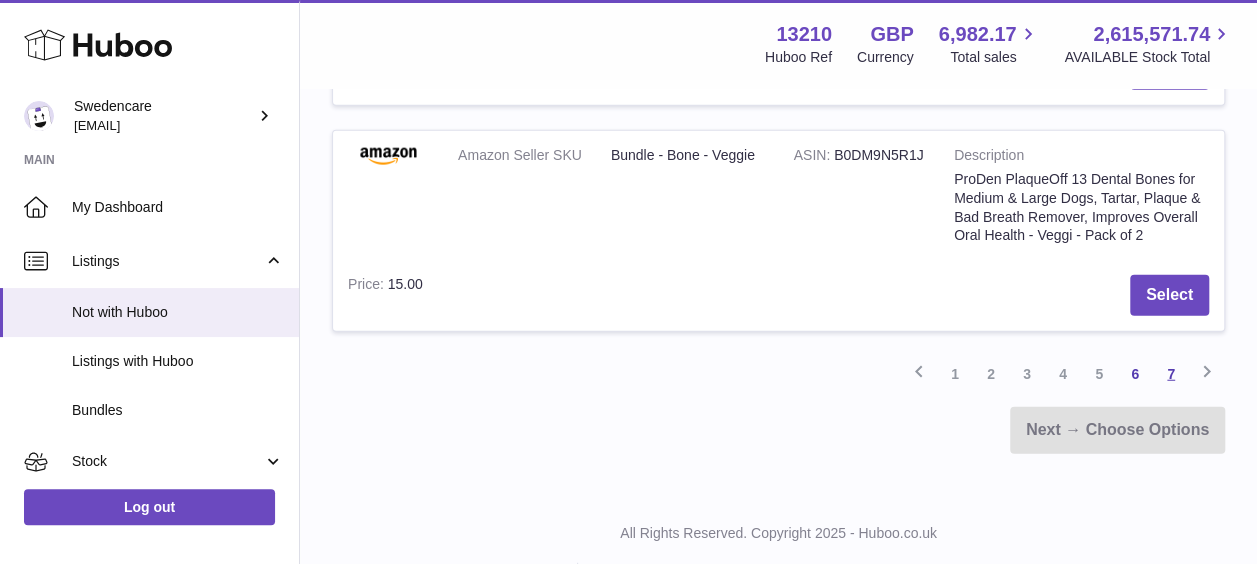 click on "7" at bounding box center [1171, 374] 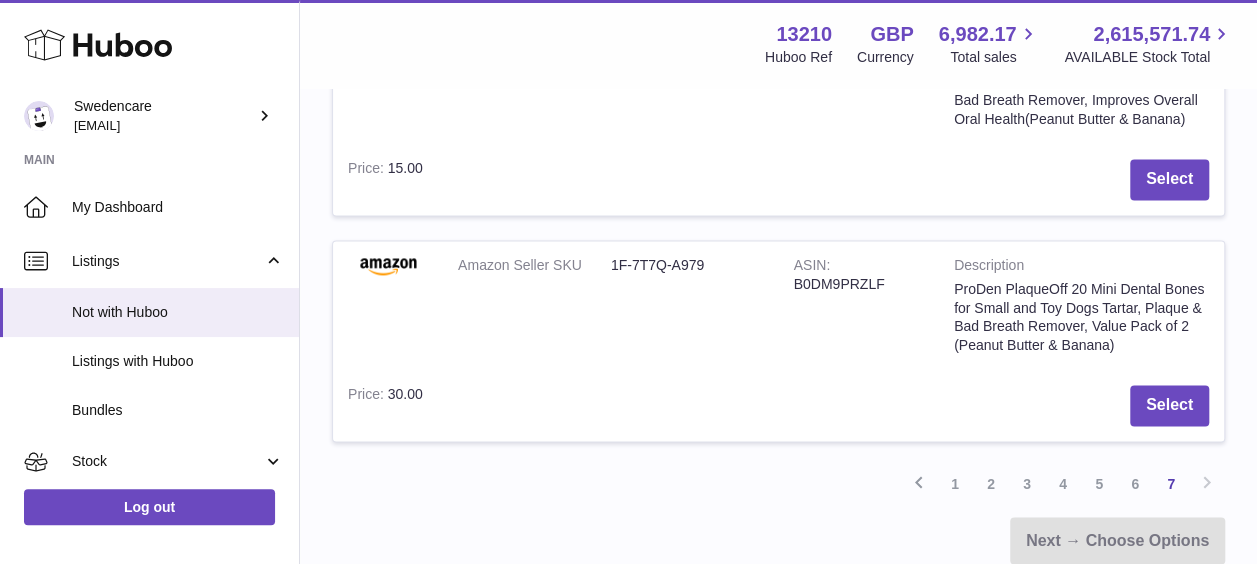 scroll, scrollTop: 1548, scrollLeft: 0, axis: vertical 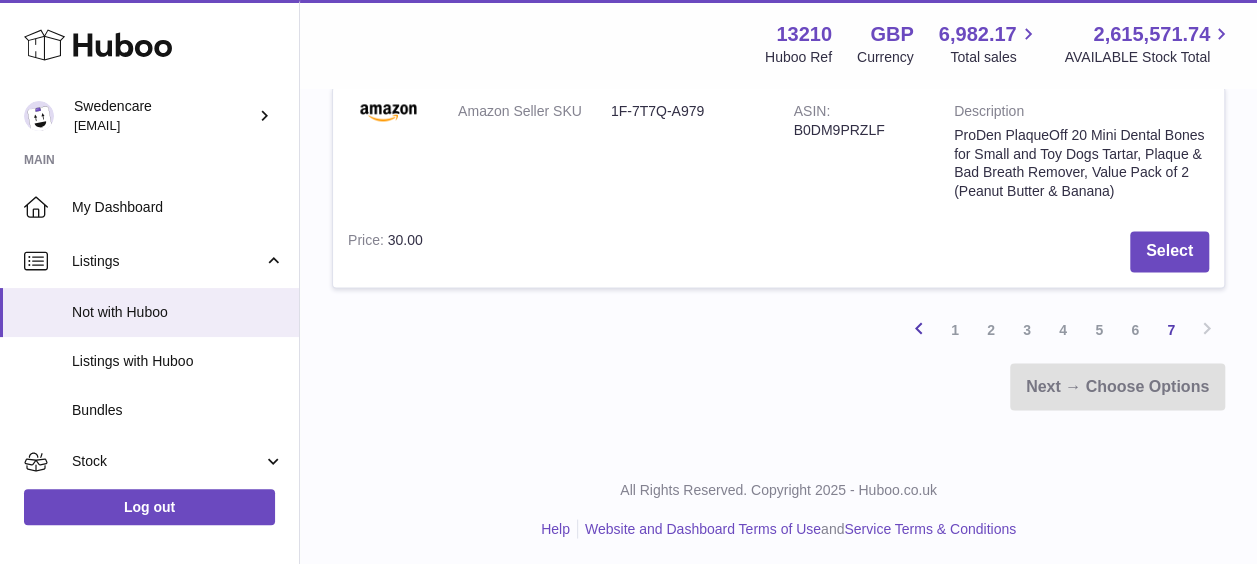 click at bounding box center [919, 327] 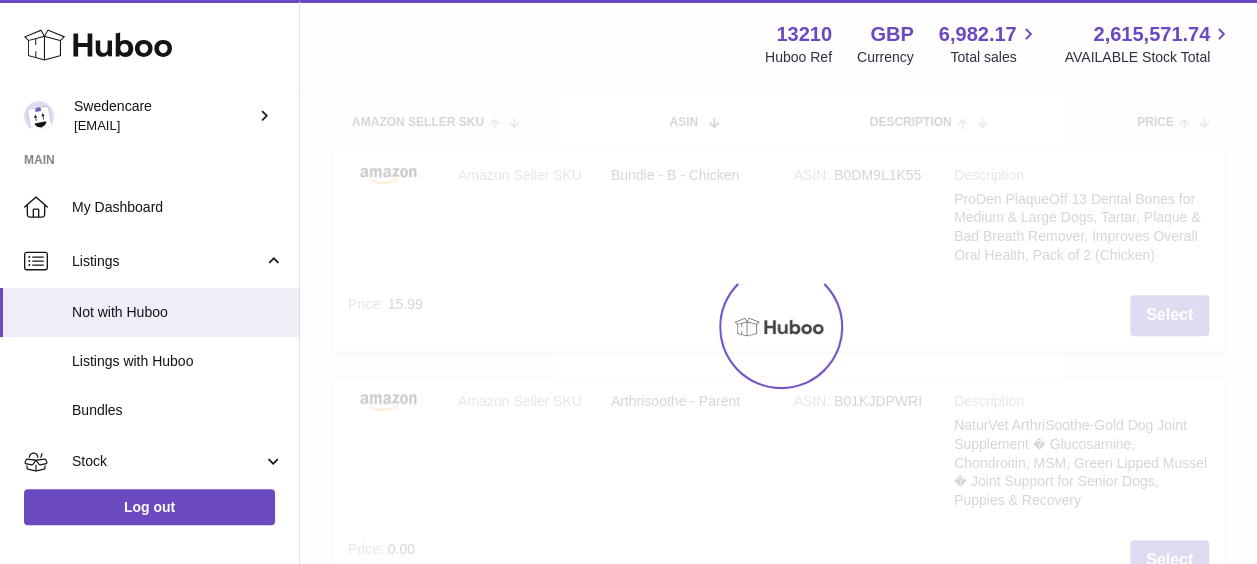 scroll, scrollTop: 90, scrollLeft: 0, axis: vertical 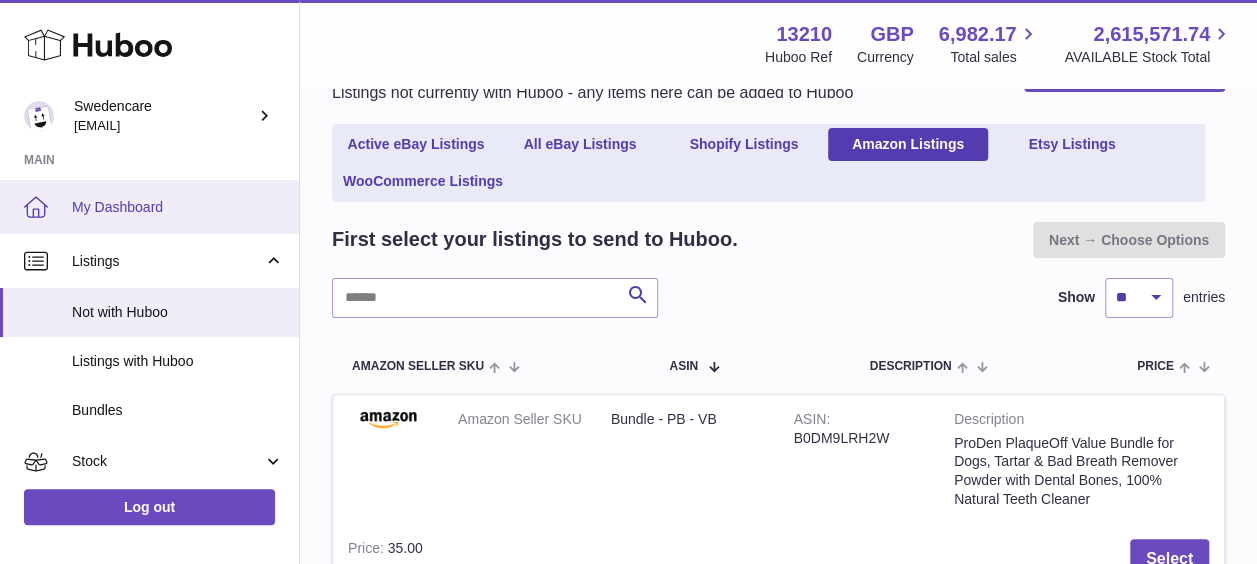 click on "My Dashboard" at bounding box center (178, 207) 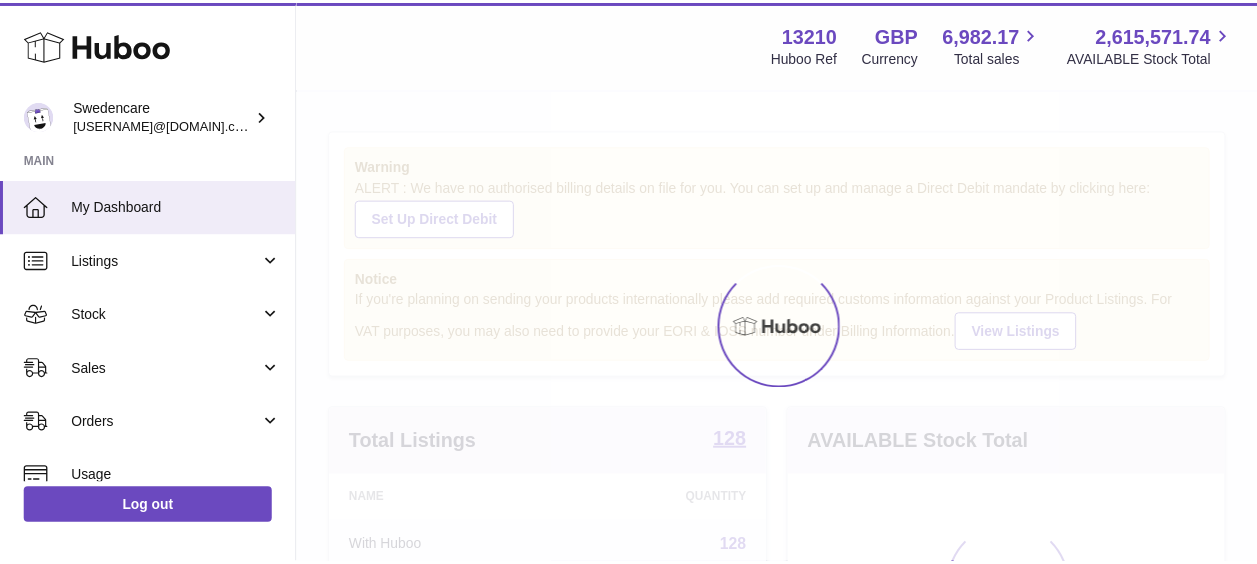 scroll, scrollTop: 0, scrollLeft: 0, axis: both 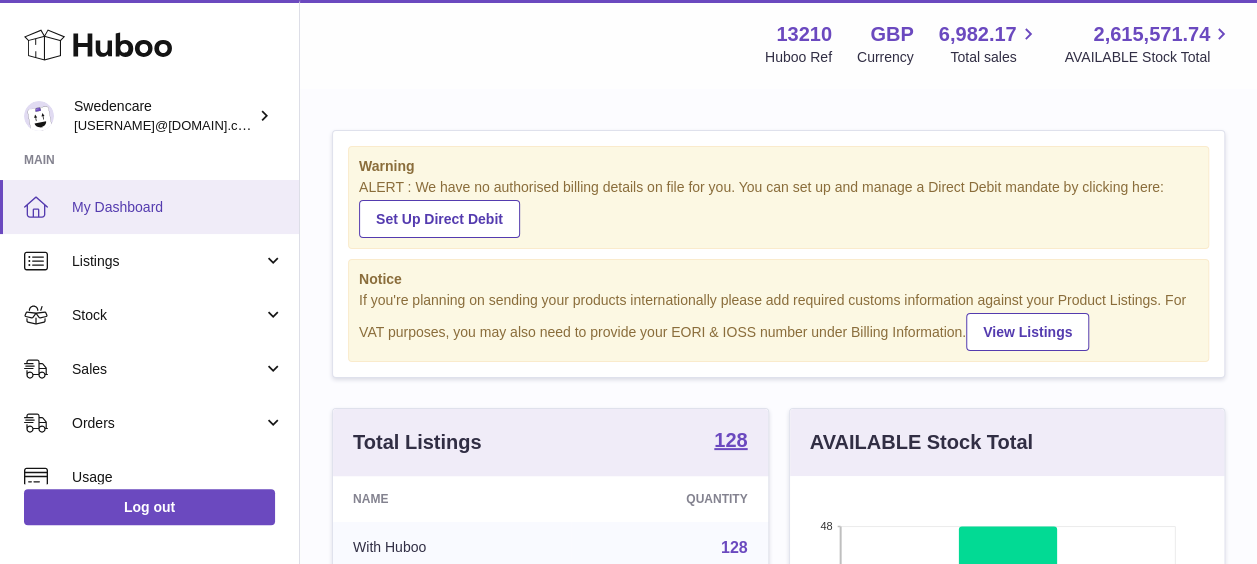 click on "My Dashboard" at bounding box center (178, 207) 